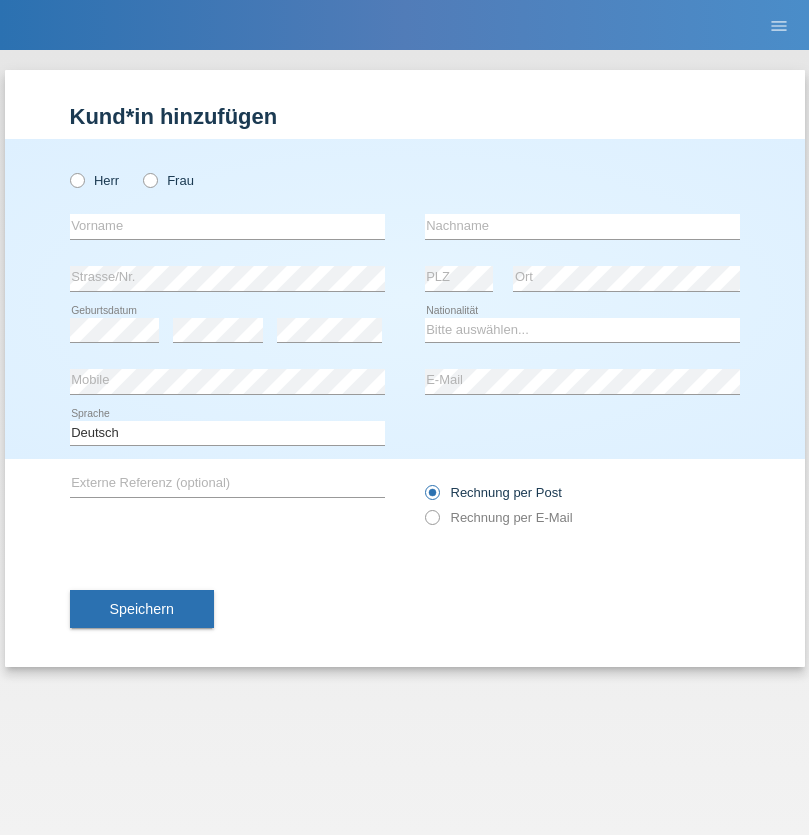 scroll, scrollTop: 0, scrollLeft: 0, axis: both 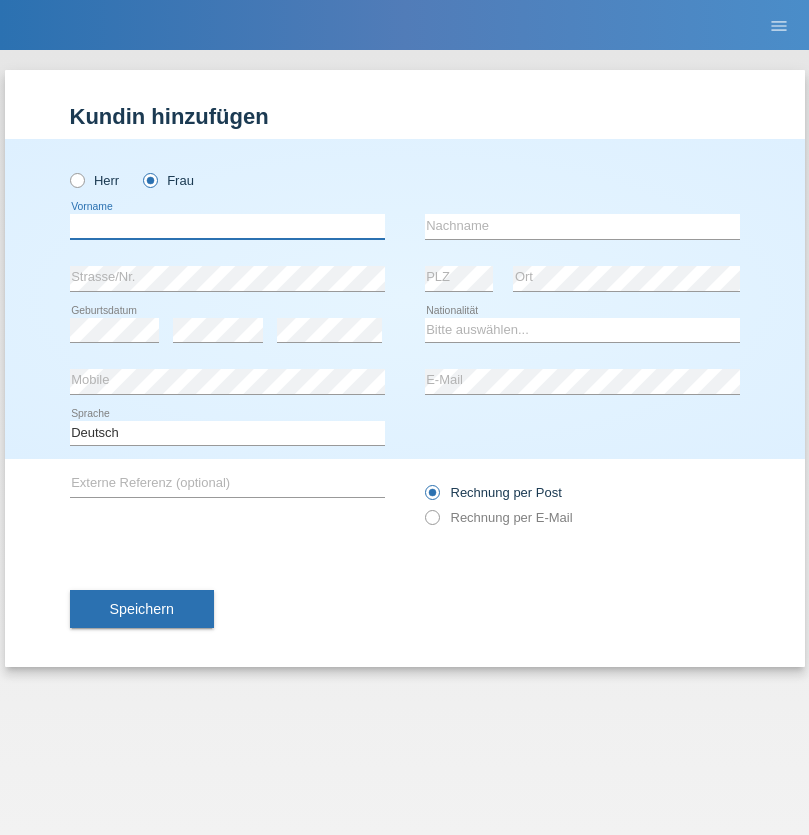 click at bounding box center [227, 226] 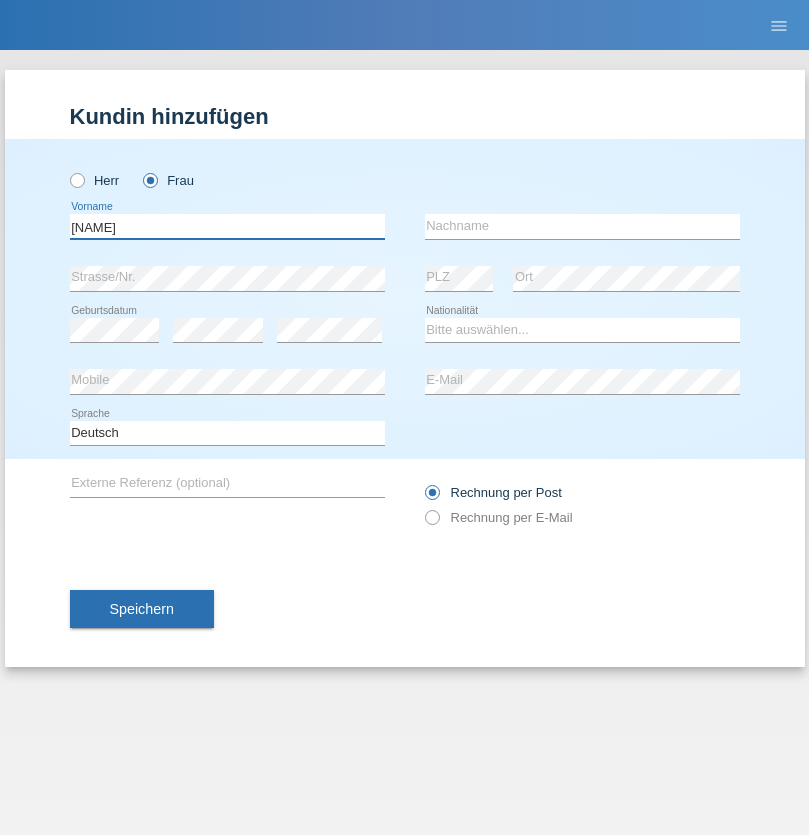 type on "MICHAELA" 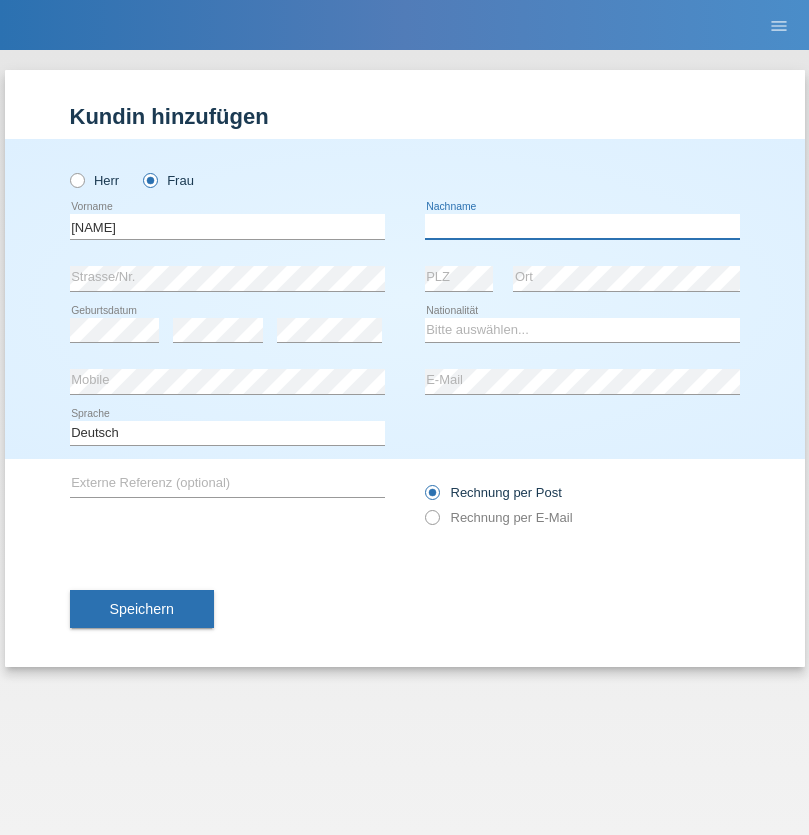 click at bounding box center (582, 226) 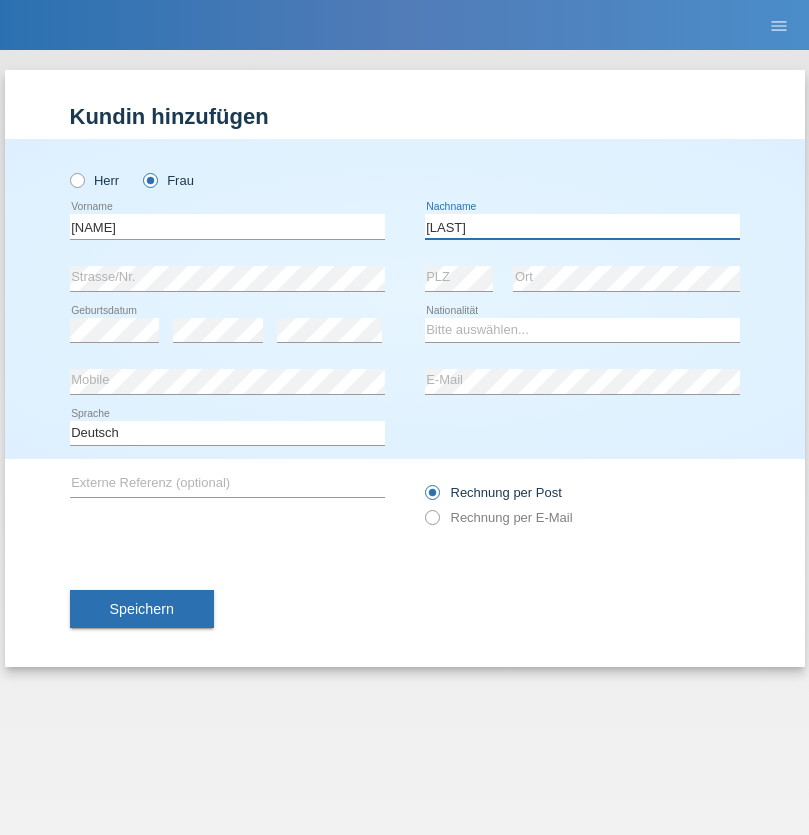type on "BERNATOVA" 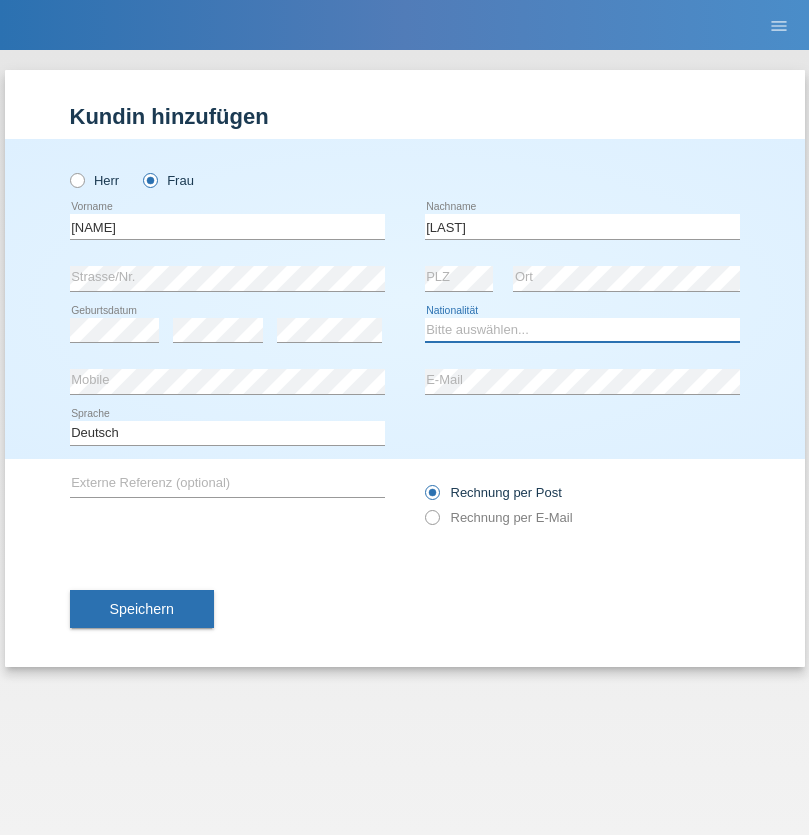 select on "SK" 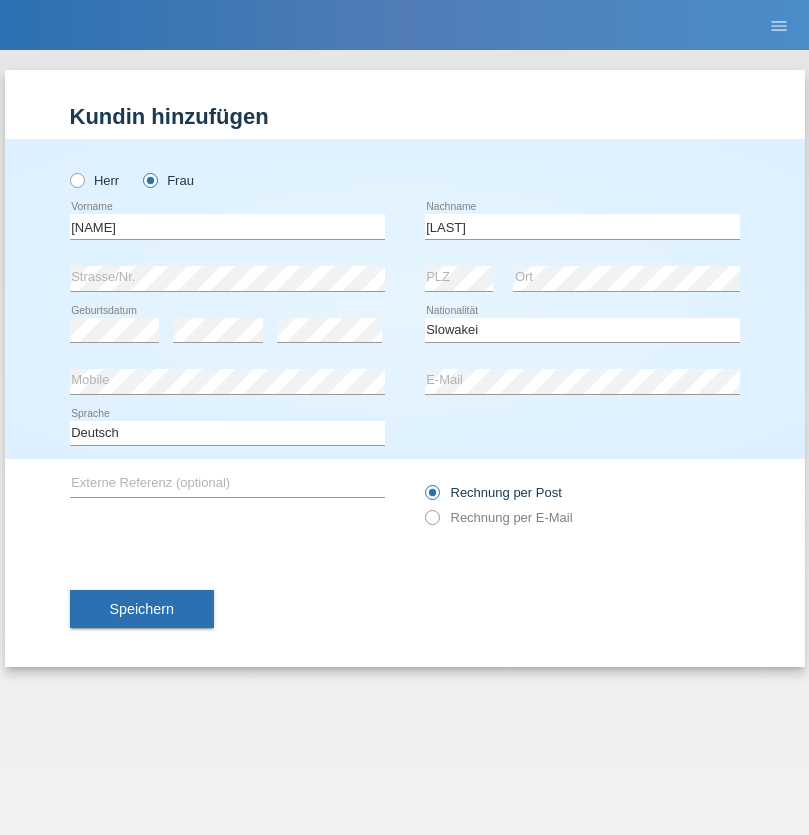 select on "C" 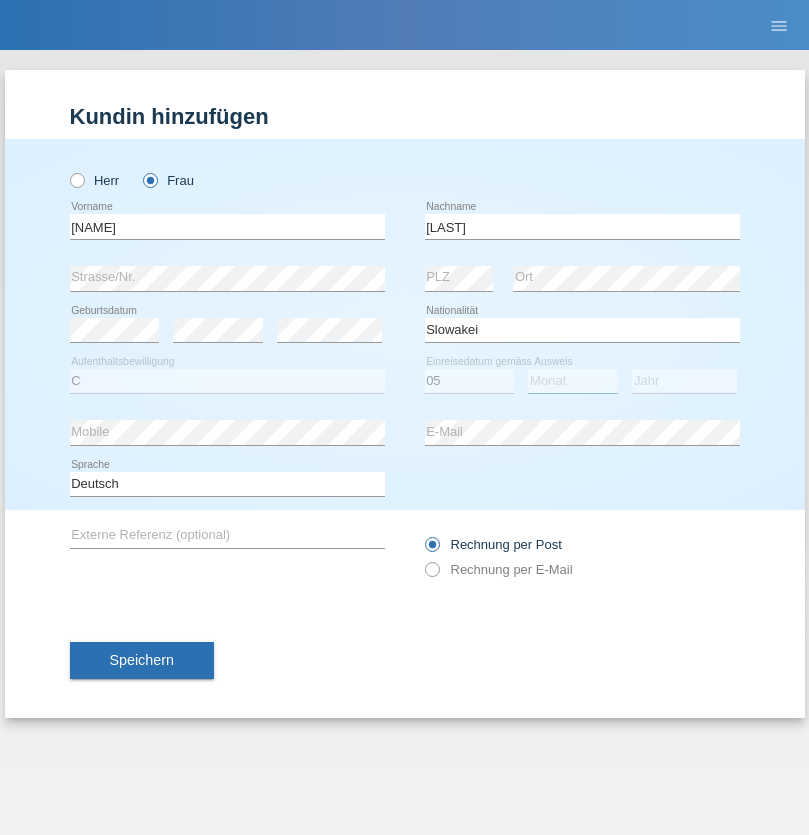 select on "04" 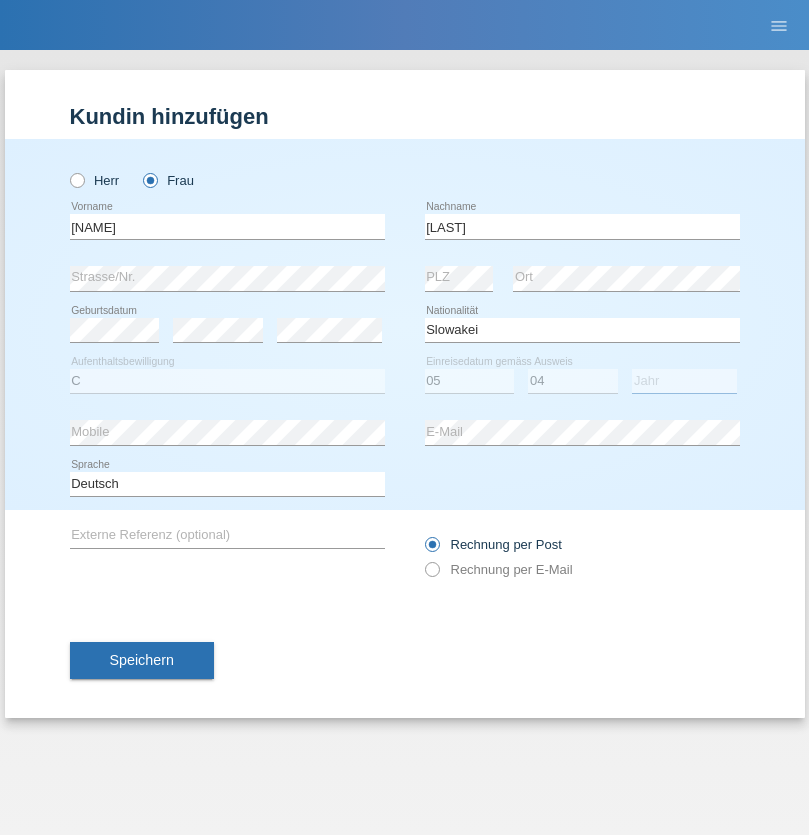 select on "2014" 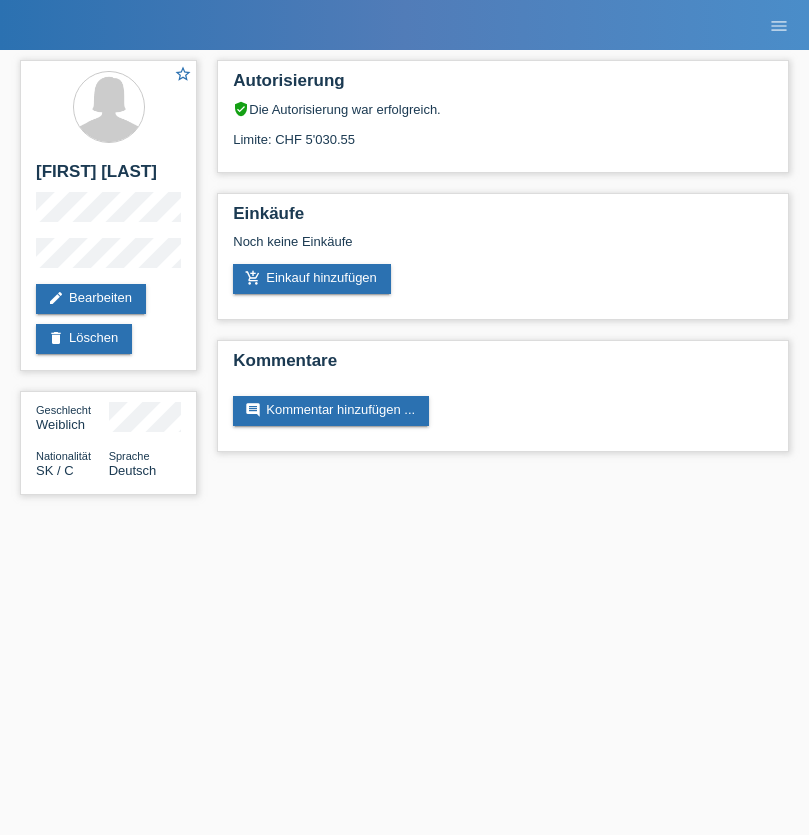 scroll, scrollTop: 0, scrollLeft: 0, axis: both 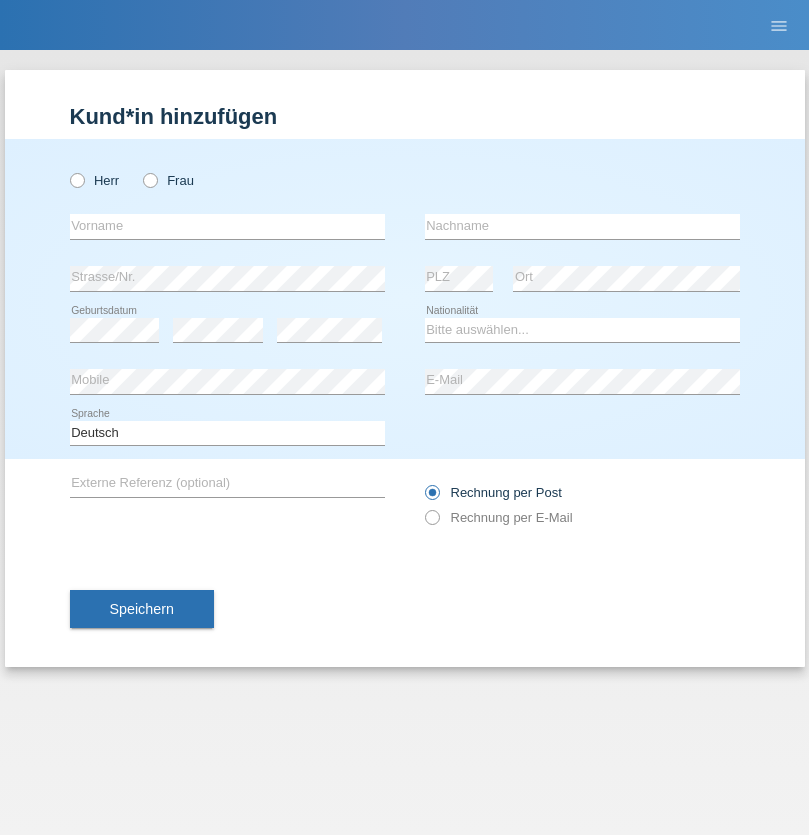 radio on "true" 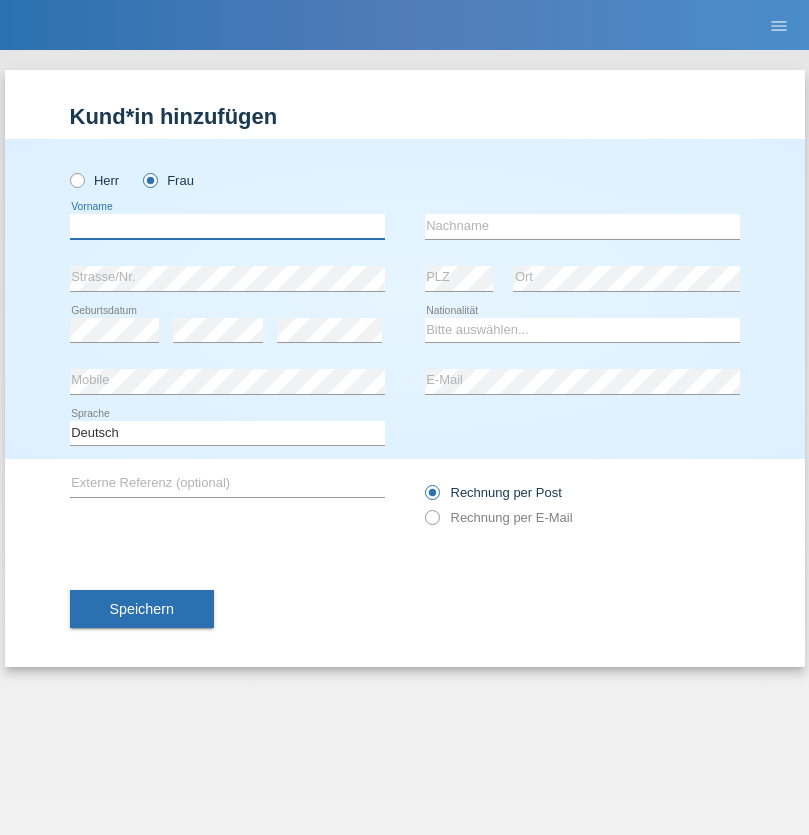 click at bounding box center (227, 226) 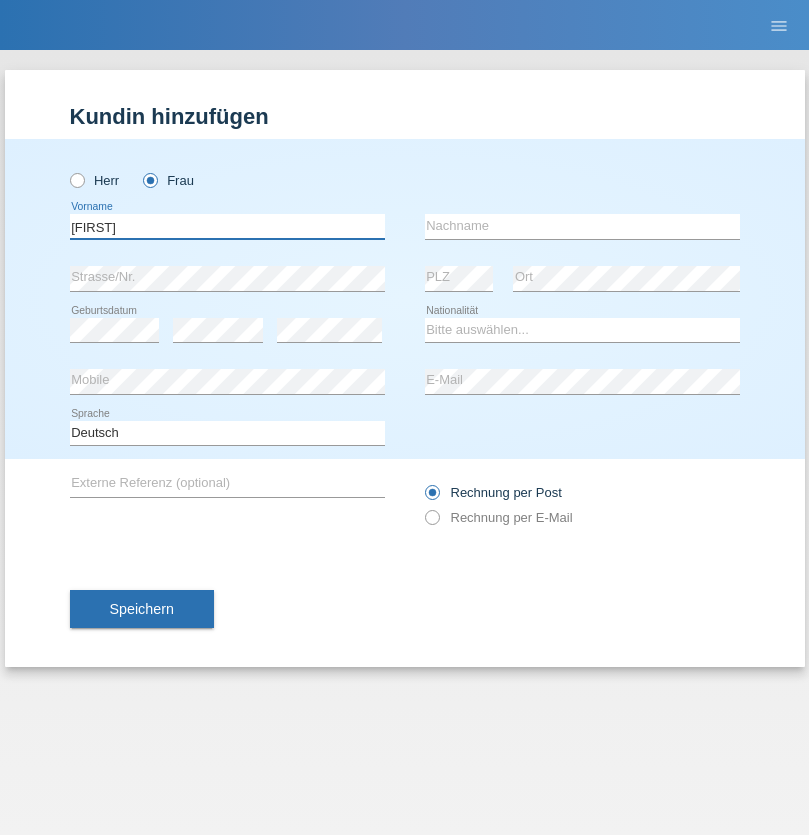 type on "[FIRST]" 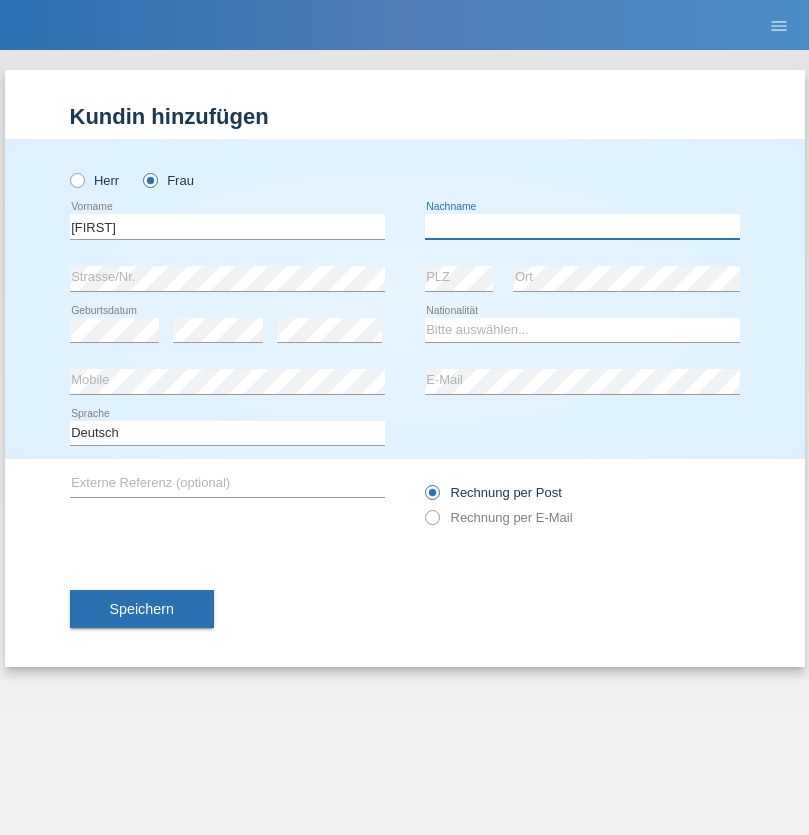 click at bounding box center (582, 226) 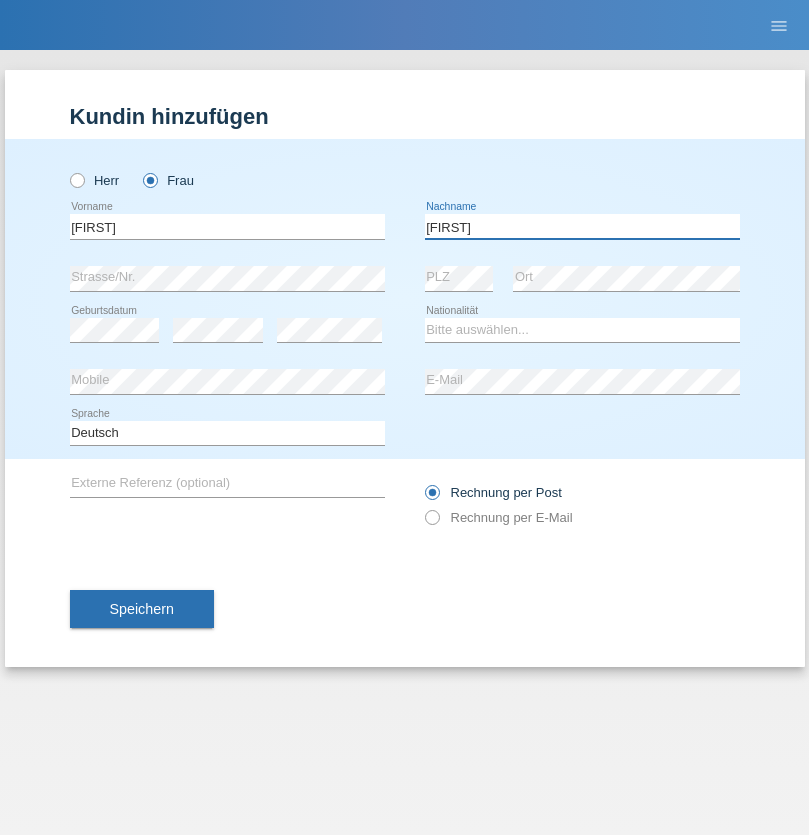 type on "[LAST]" 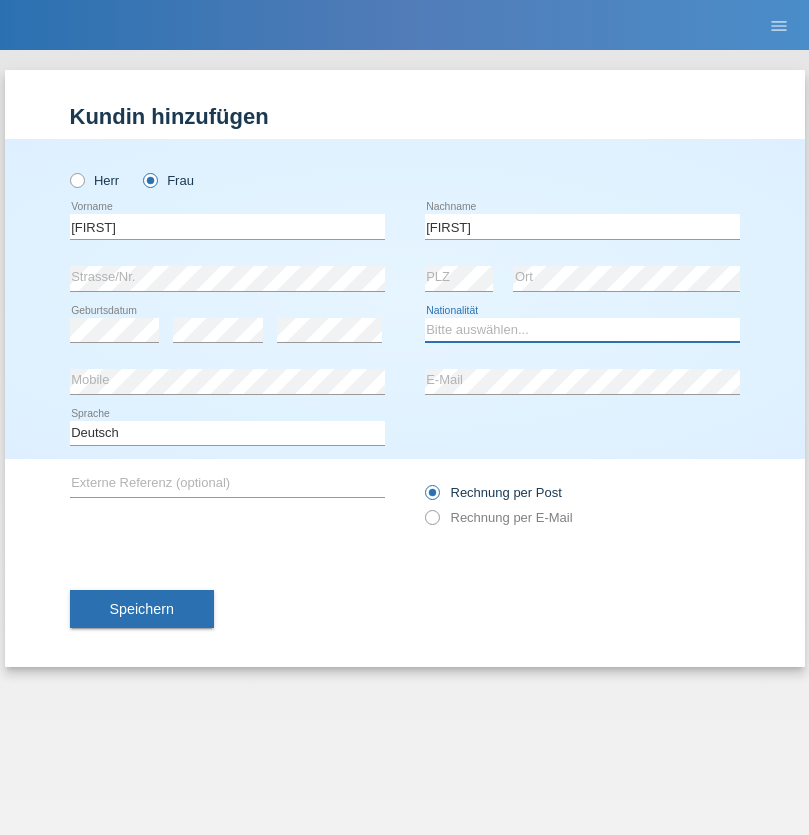 select on "RO" 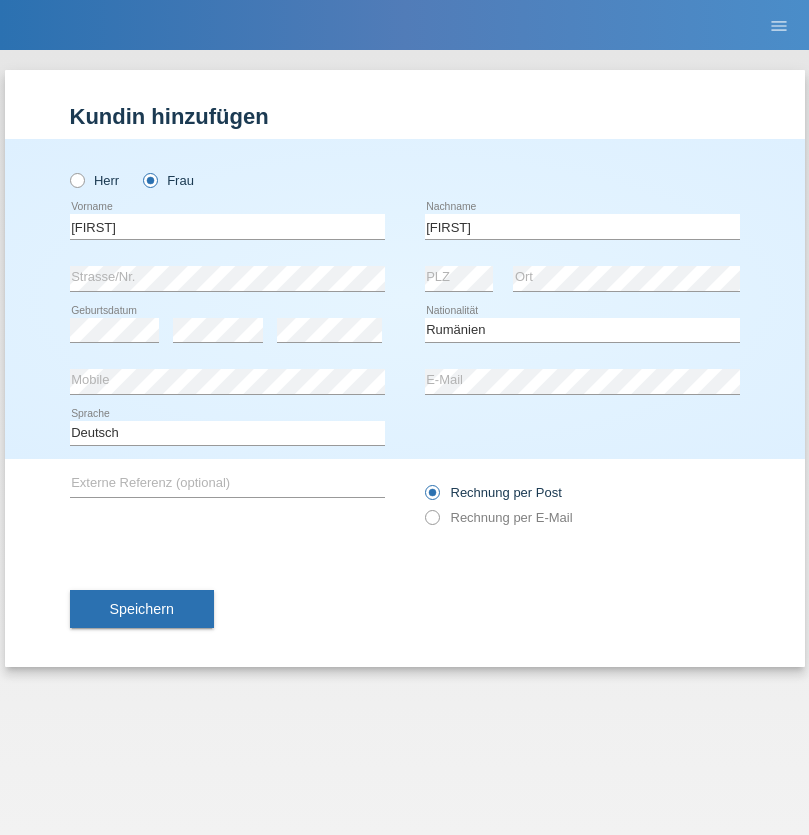 select on "C" 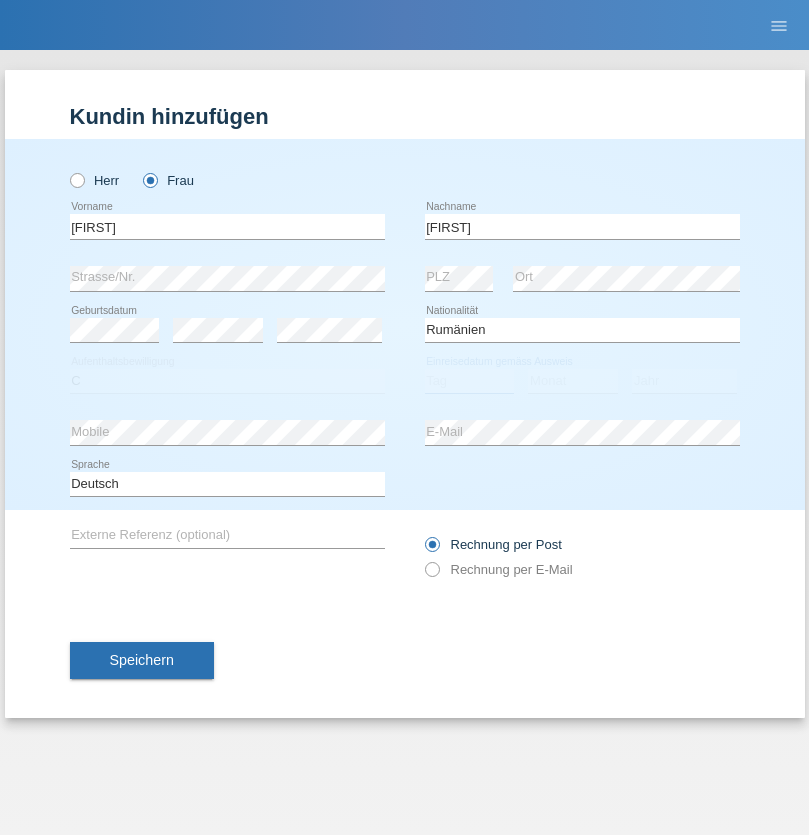 select on "06" 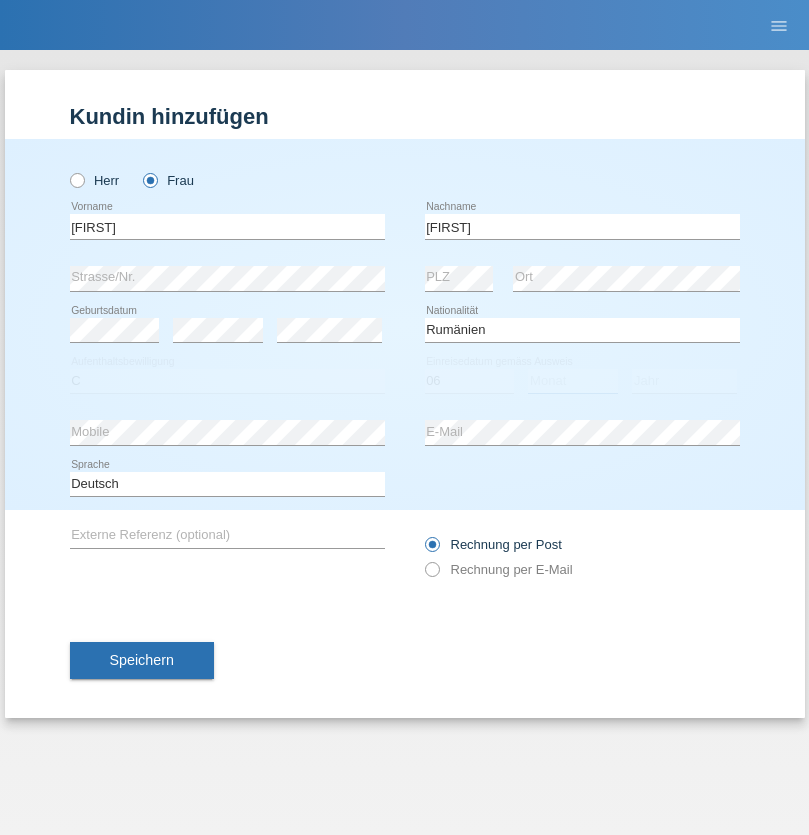 select on "08" 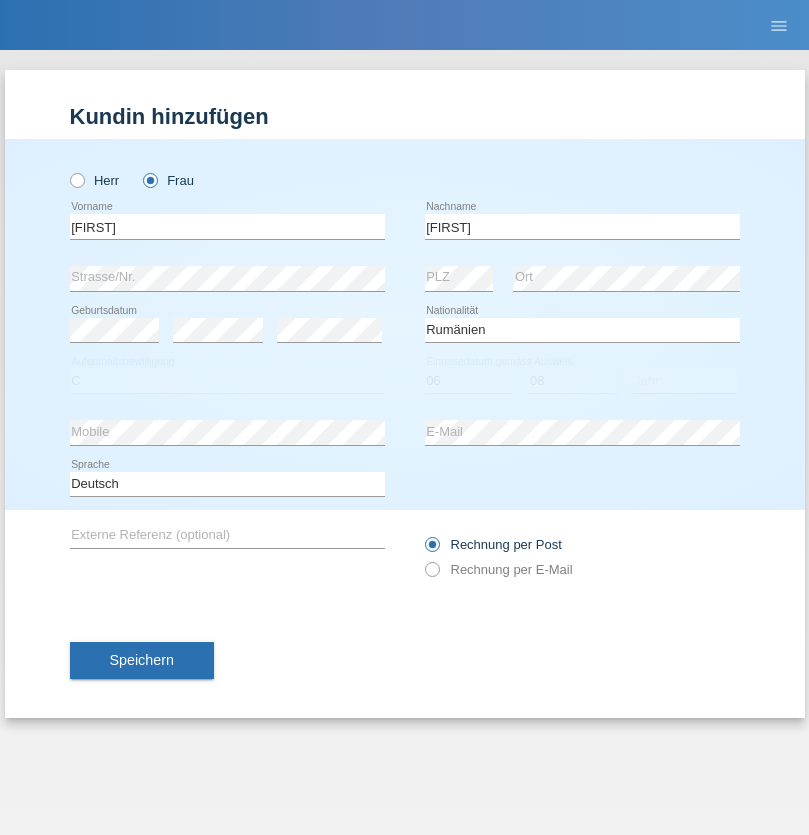 select on "2014" 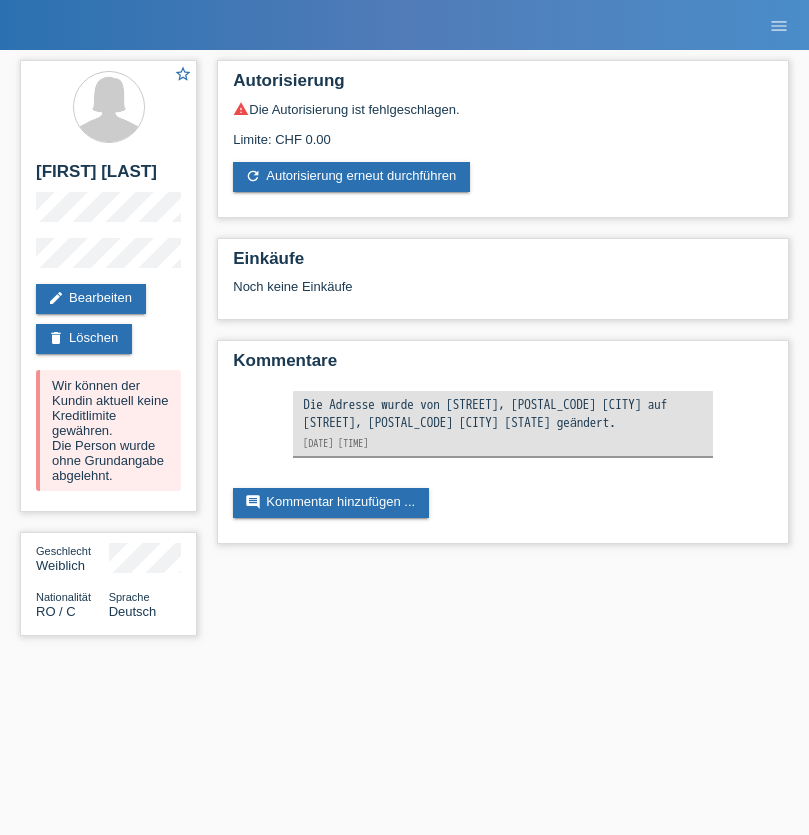 scroll, scrollTop: 0, scrollLeft: 0, axis: both 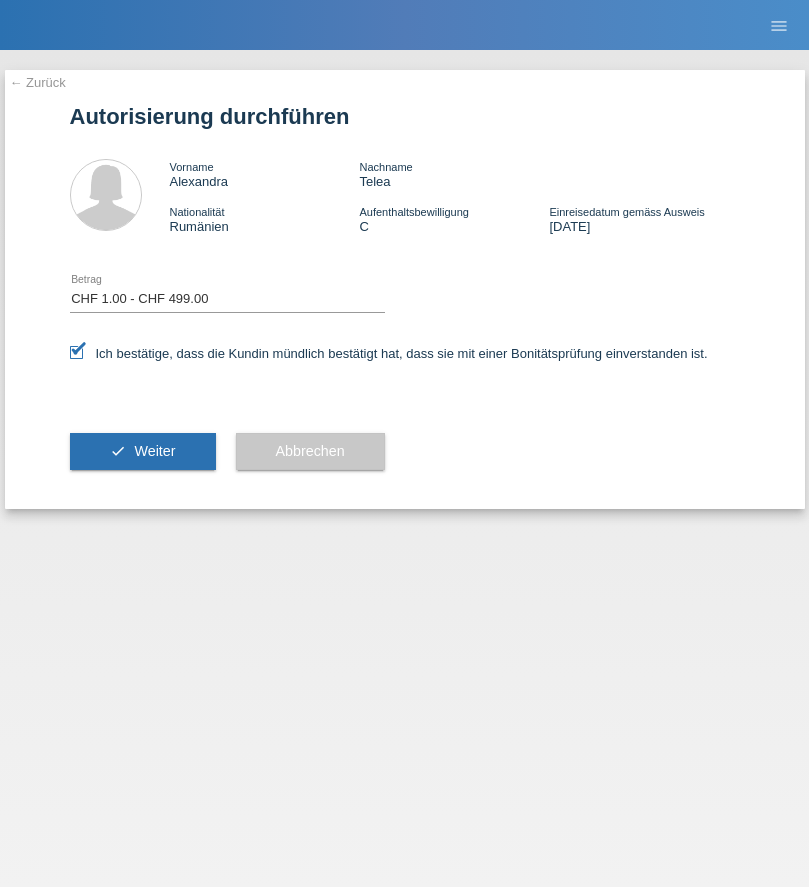 select on "1" 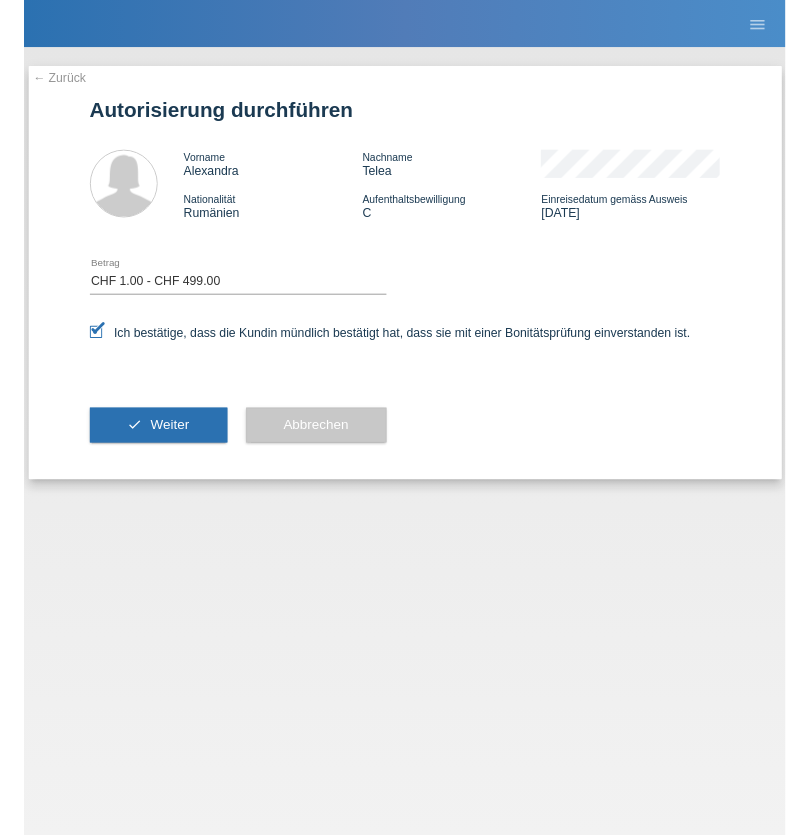 scroll, scrollTop: 0, scrollLeft: 0, axis: both 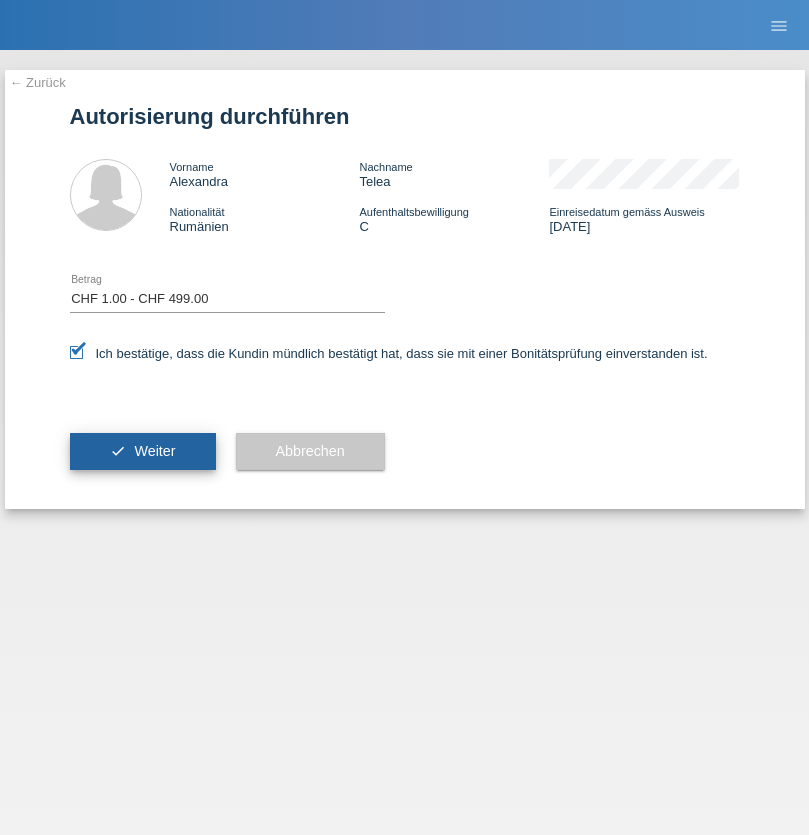 click on "Weiter" at bounding box center [154, 451] 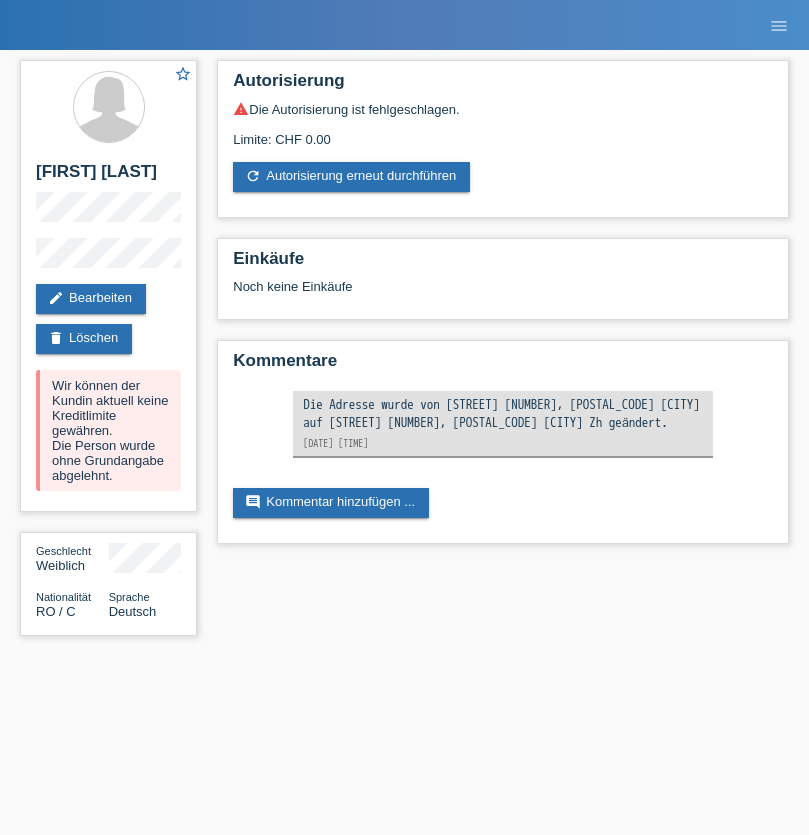 scroll, scrollTop: 0, scrollLeft: 0, axis: both 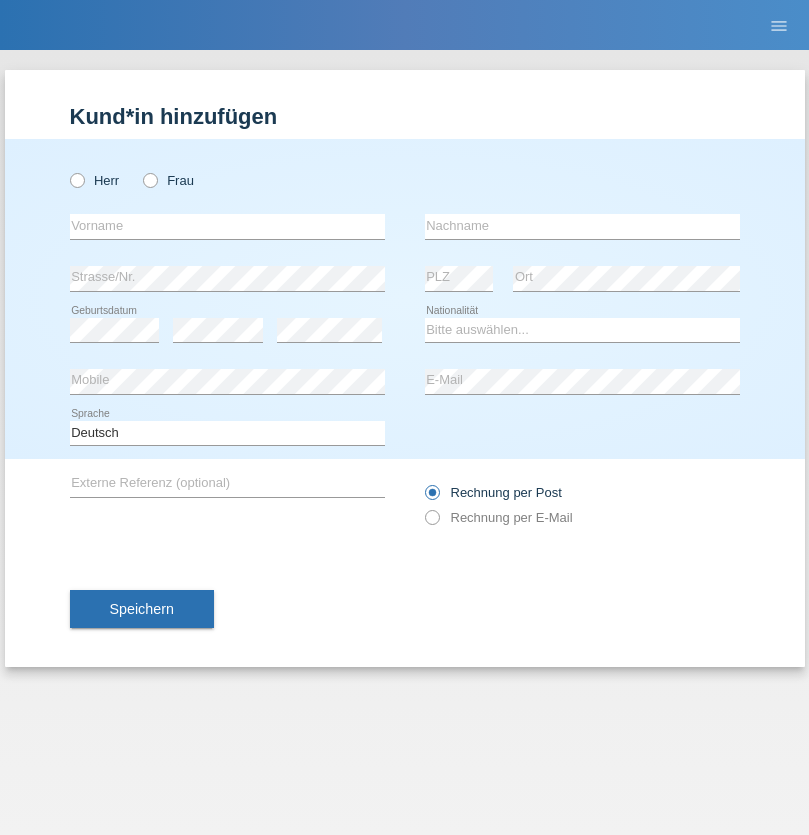 radio on "true" 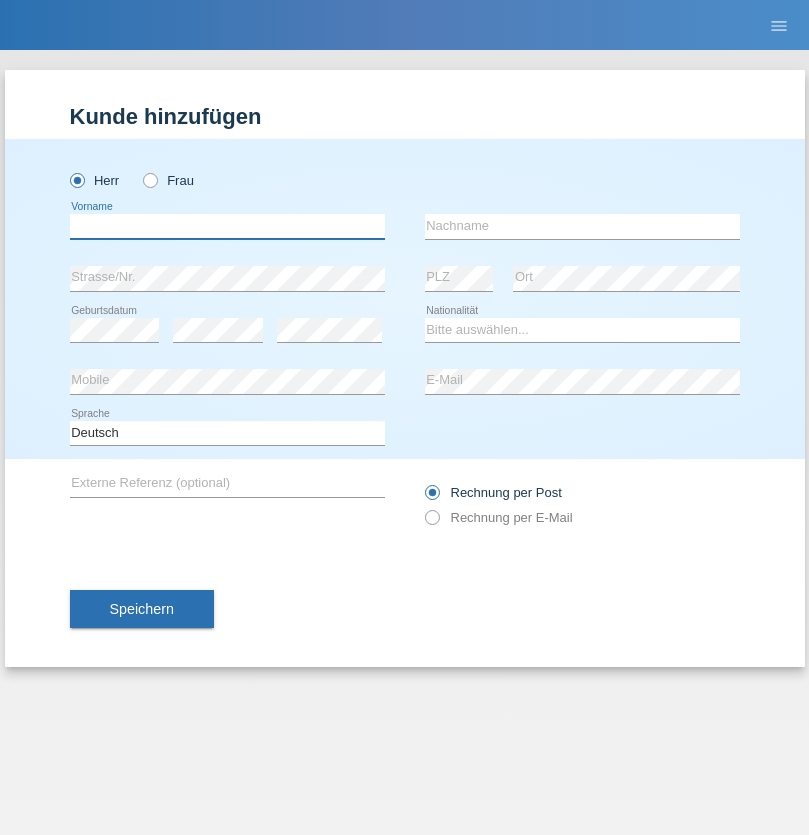 click at bounding box center [227, 226] 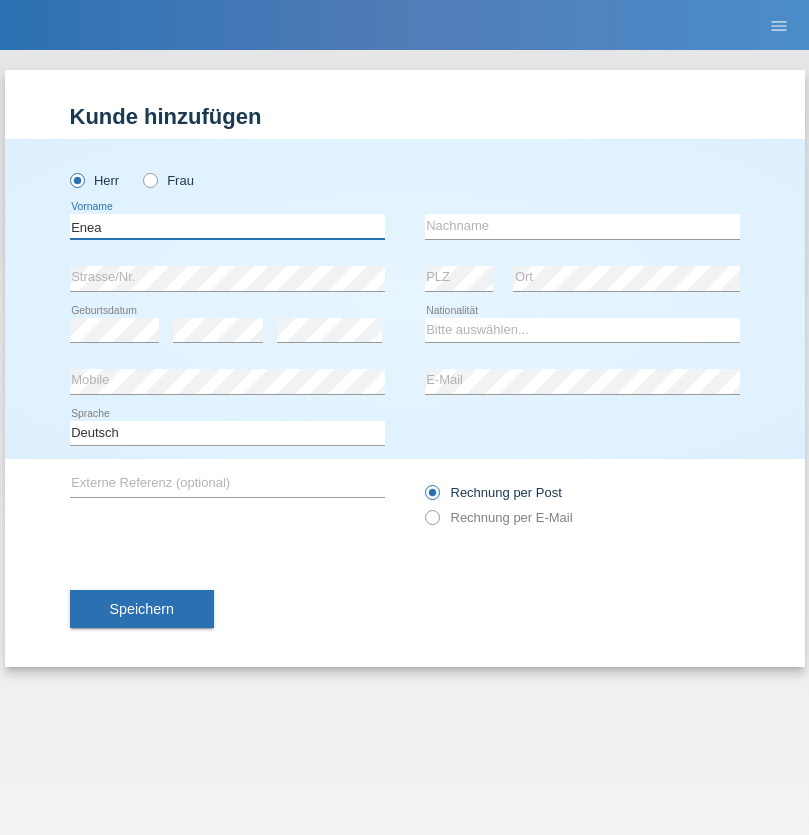 type on "Enea" 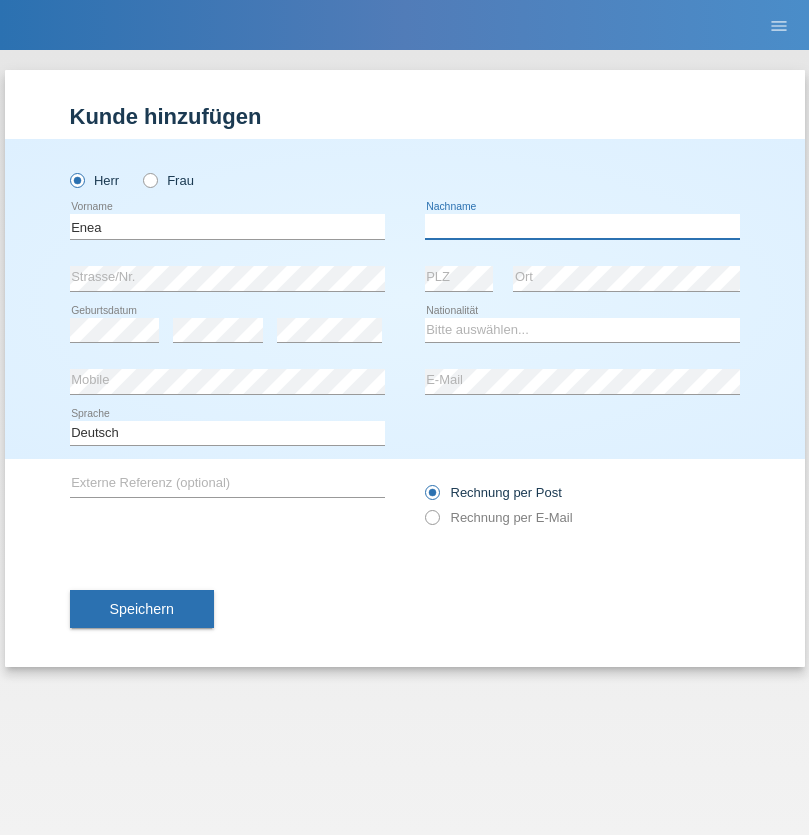 click at bounding box center [582, 226] 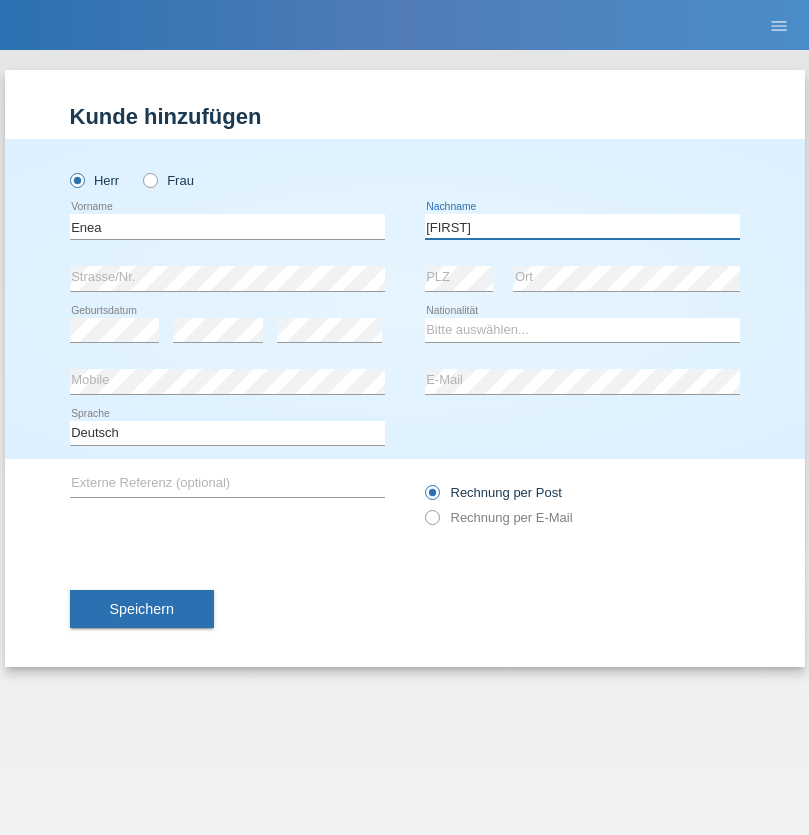 type on "Andrei" 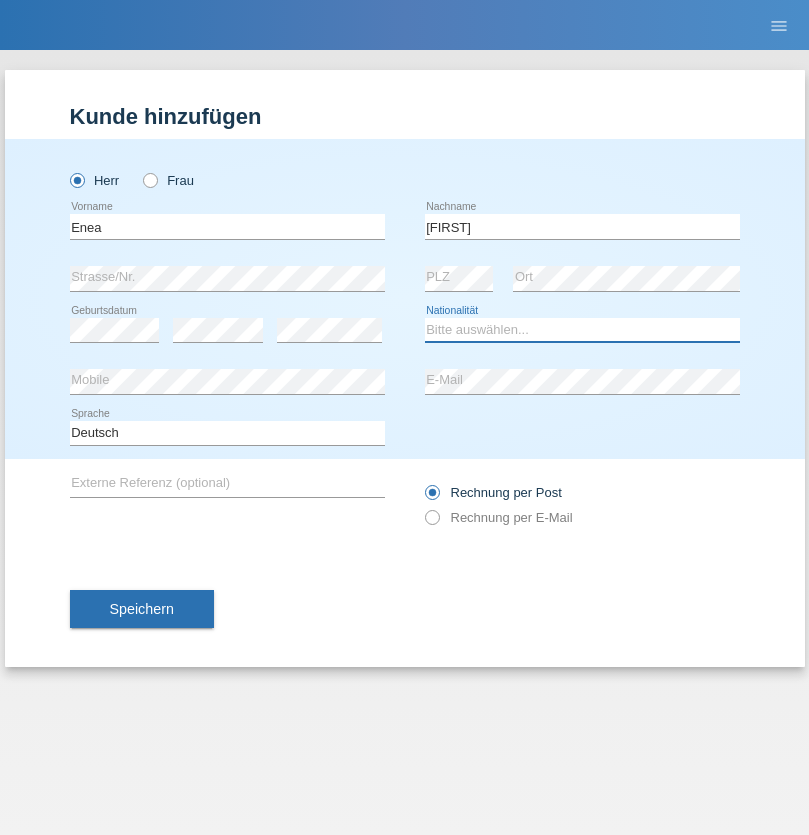 select on "OM" 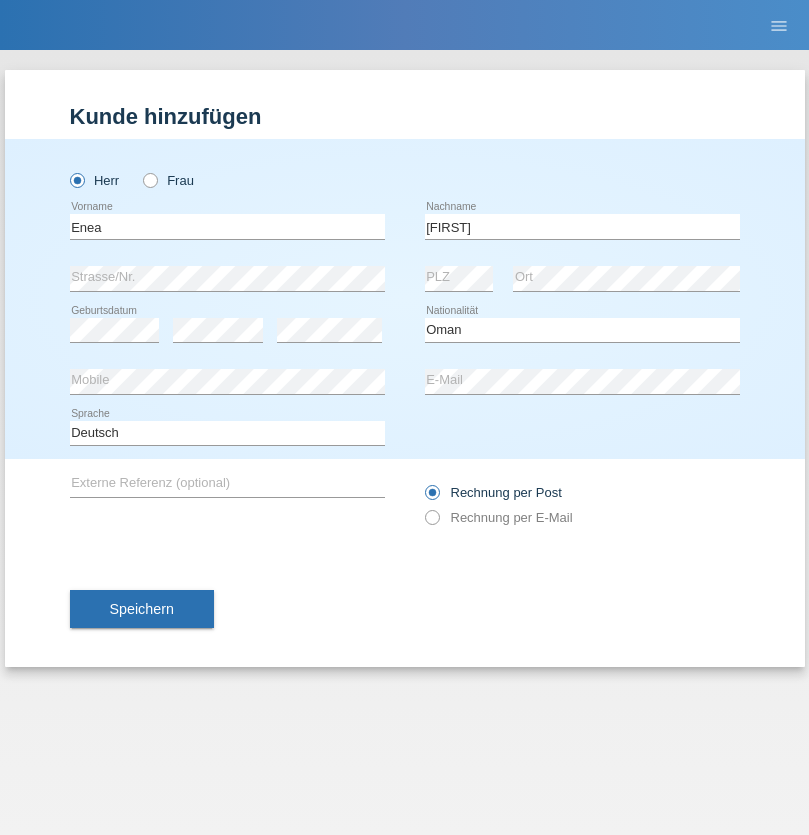 select on "C" 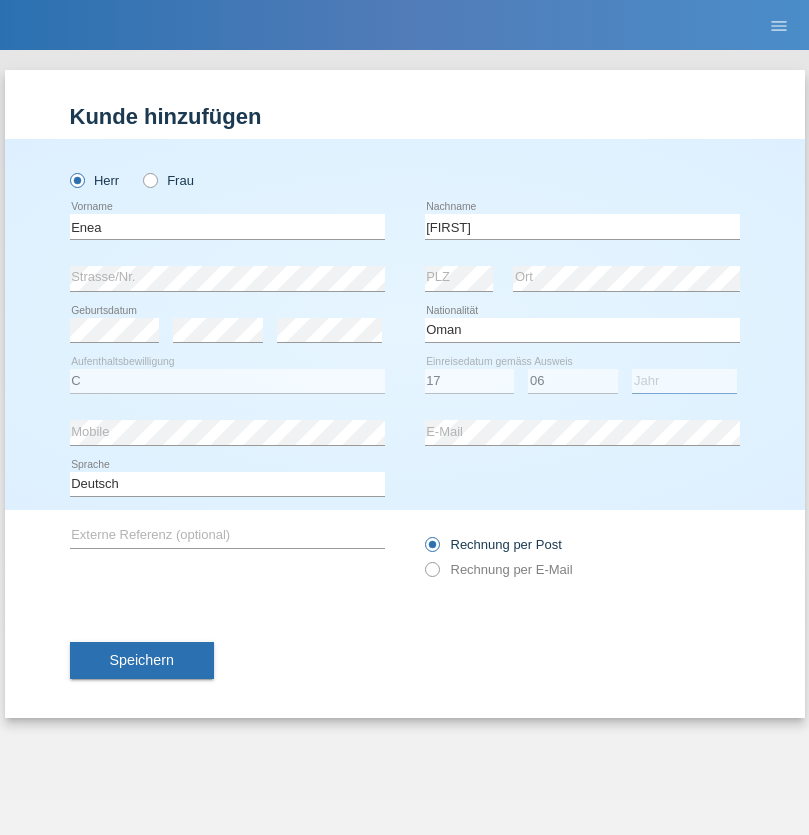 select on "2021" 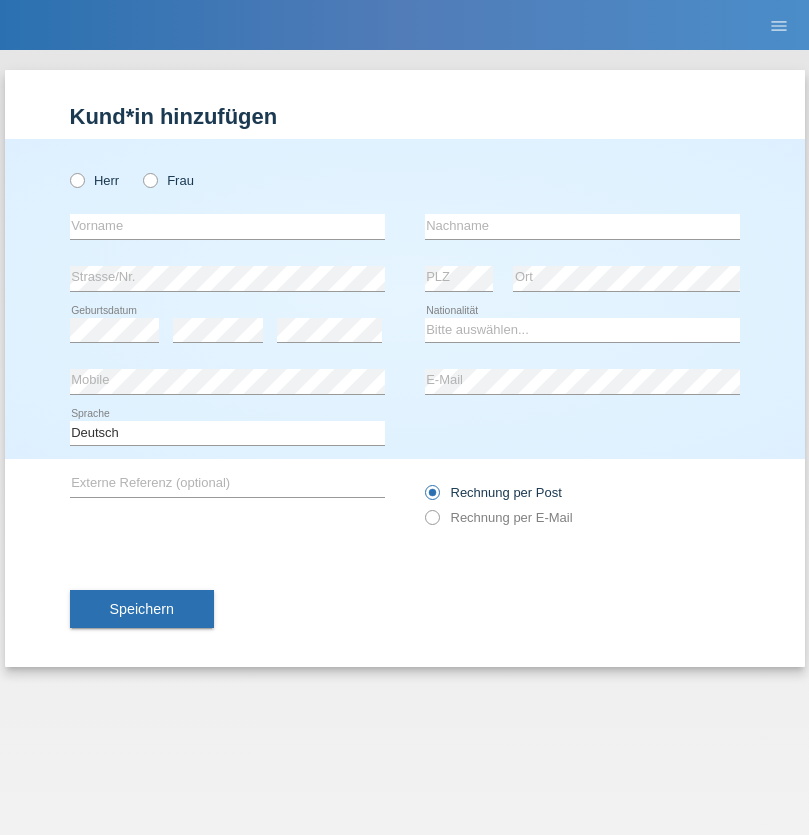 scroll, scrollTop: 0, scrollLeft: 0, axis: both 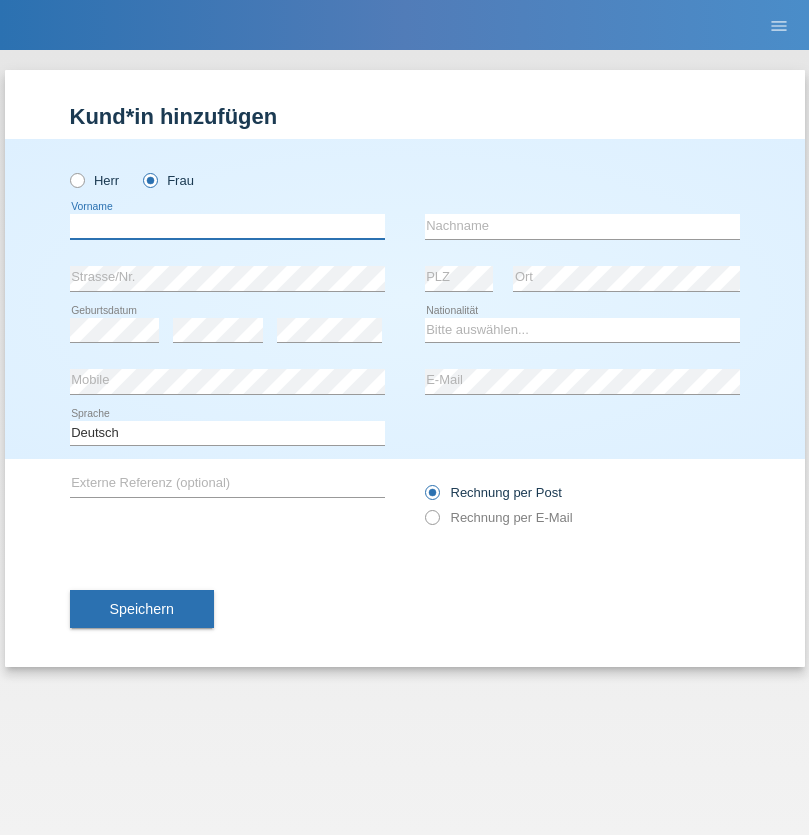 click at bounding box center [227, 226] 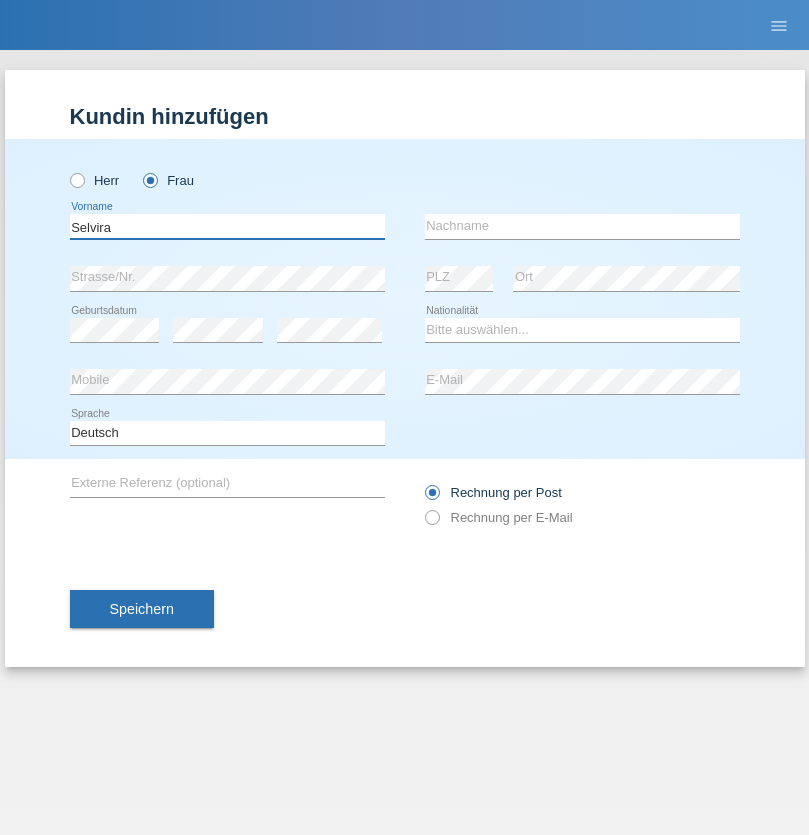 type on "Selvira" 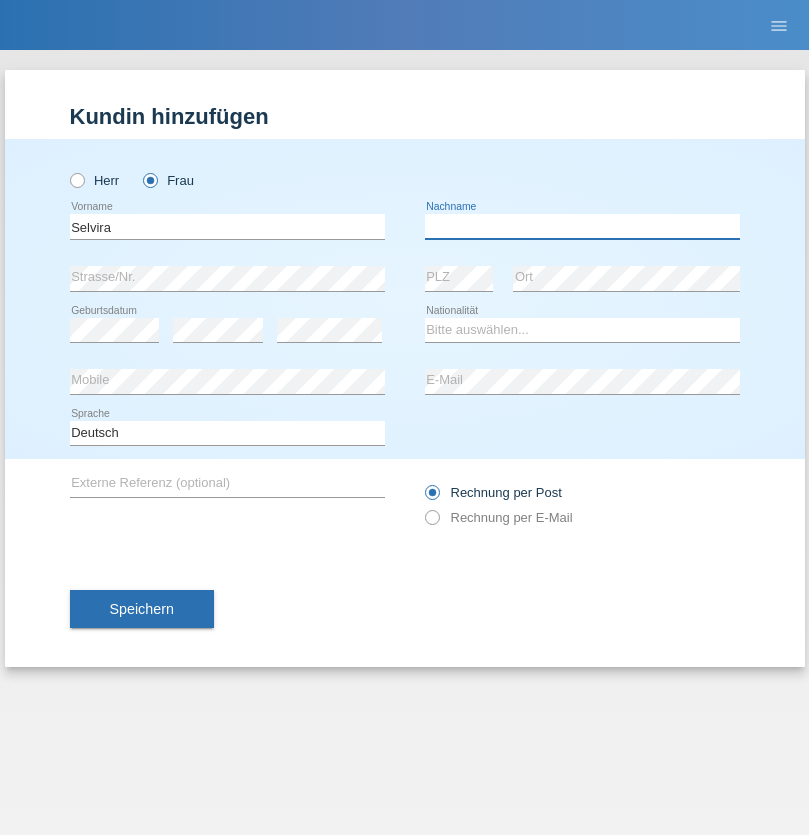 click at bounding box center (582, 226) 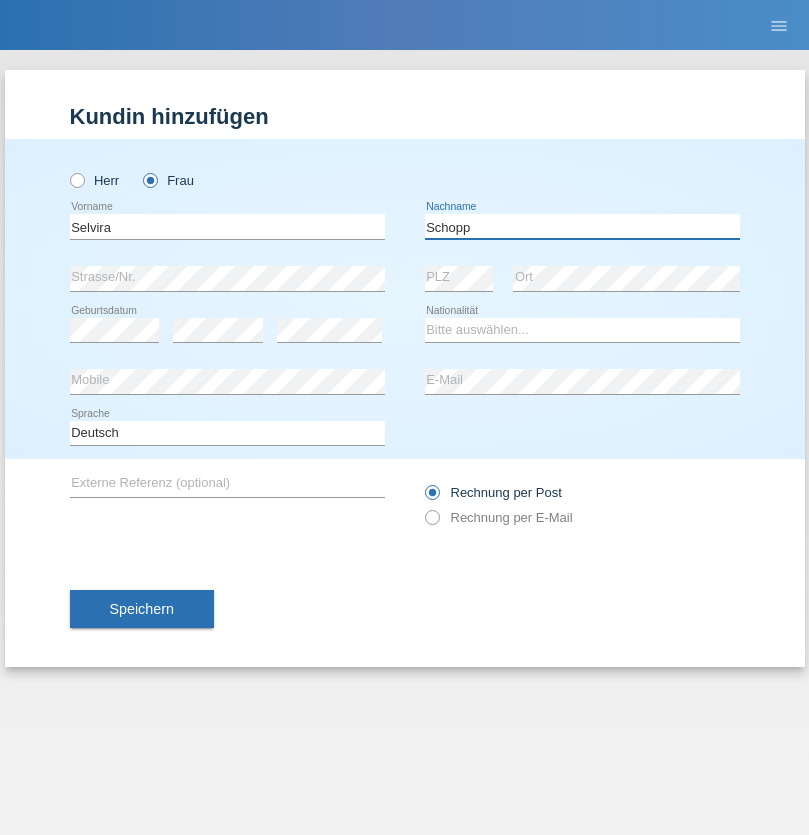 type on "Schopp" 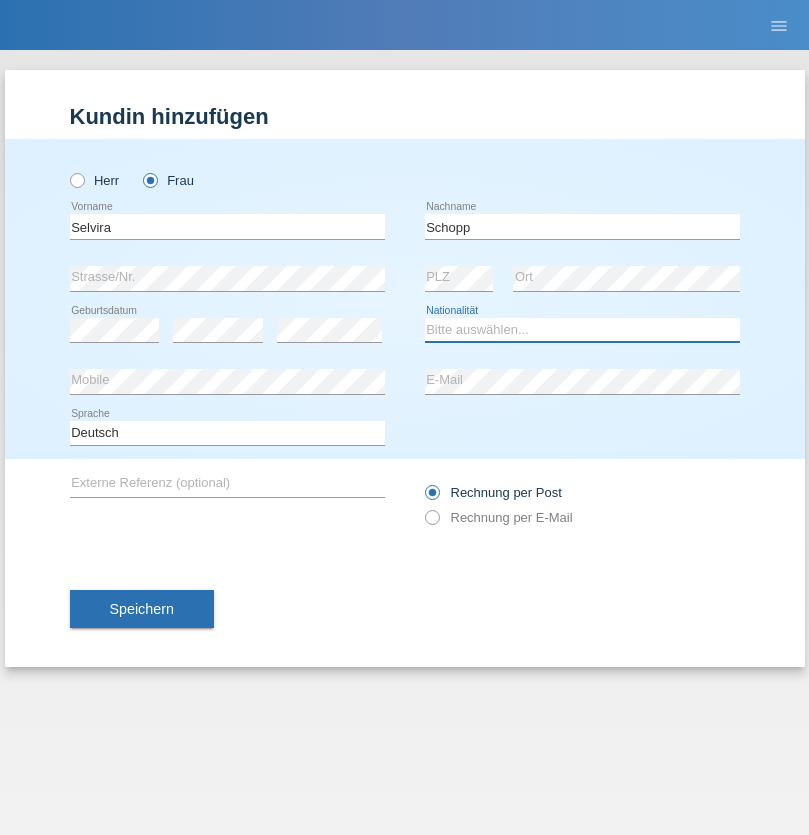 select on "CH" 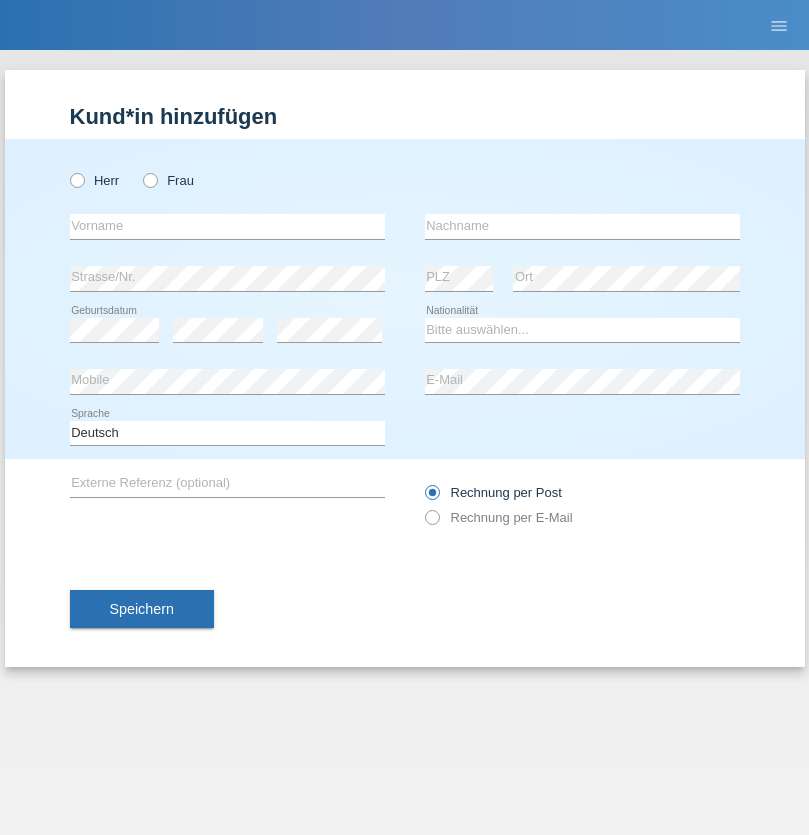 scroll, scrollTop: 0, scrollLeft: 0, axis: both 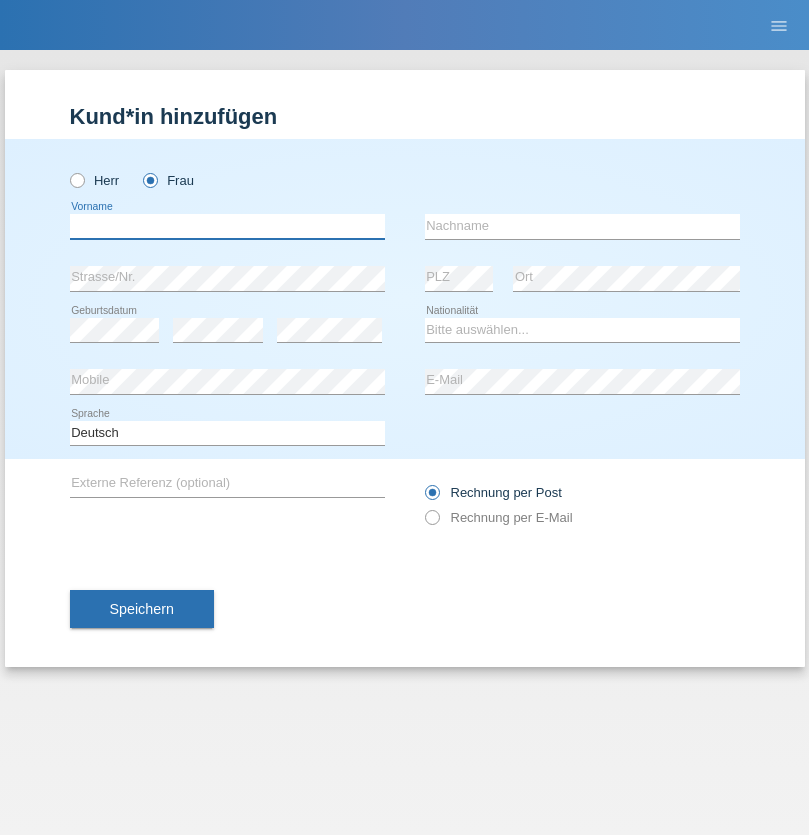 click at bounding box center [227, 226] 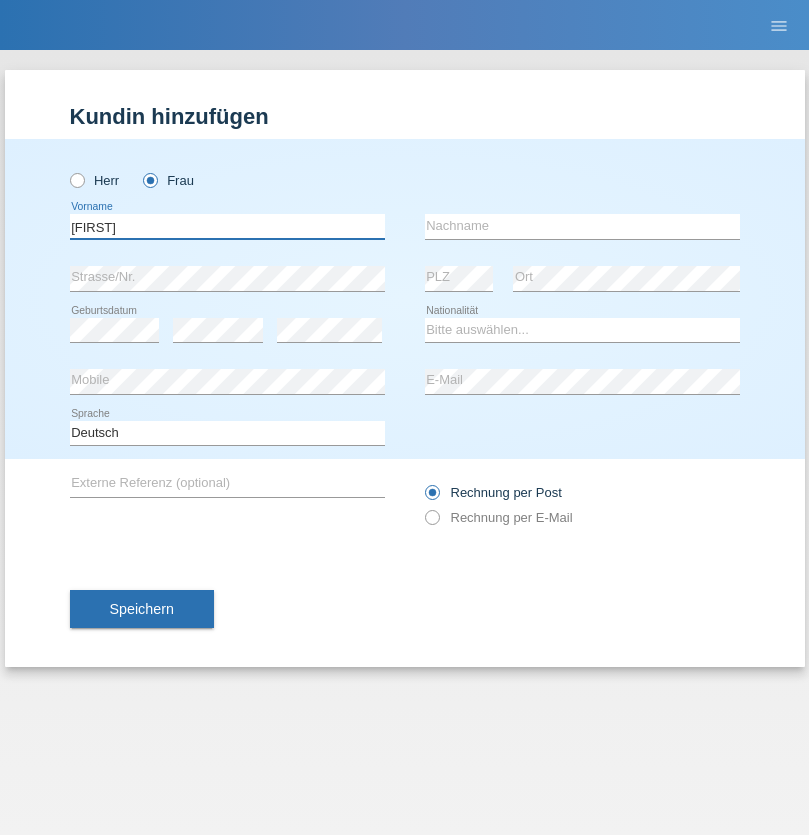 type on "[FIRST]" 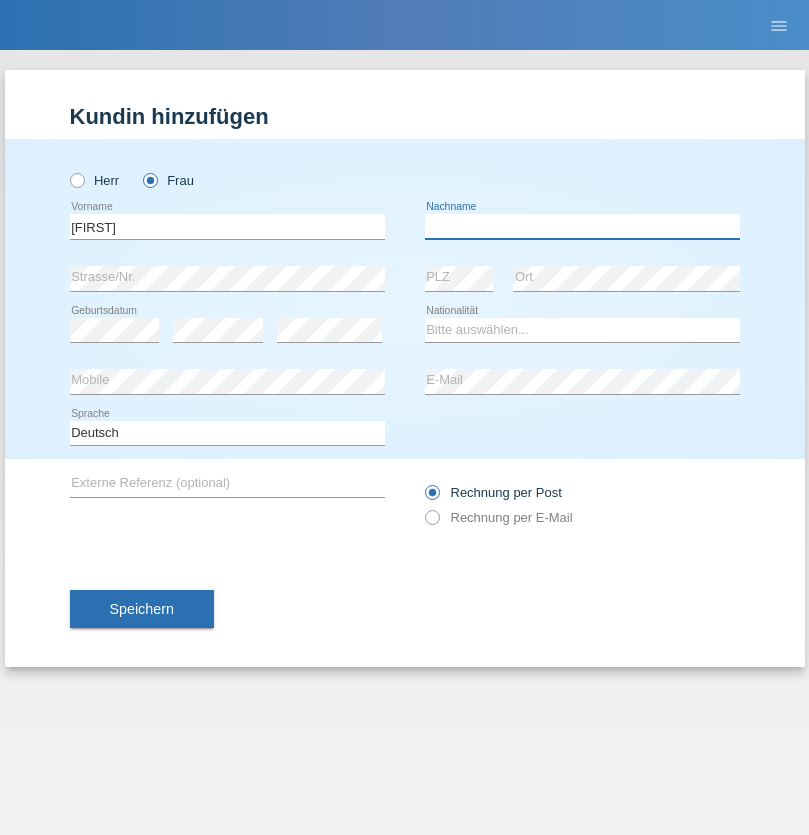 click at bounding box center [582, 226] 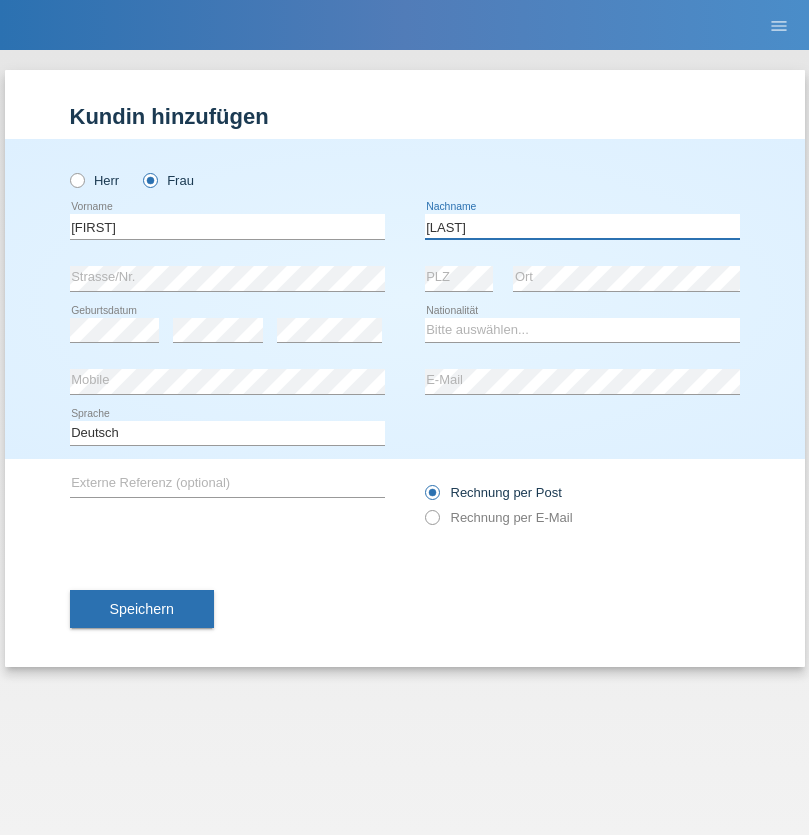 type on "[LAST]" 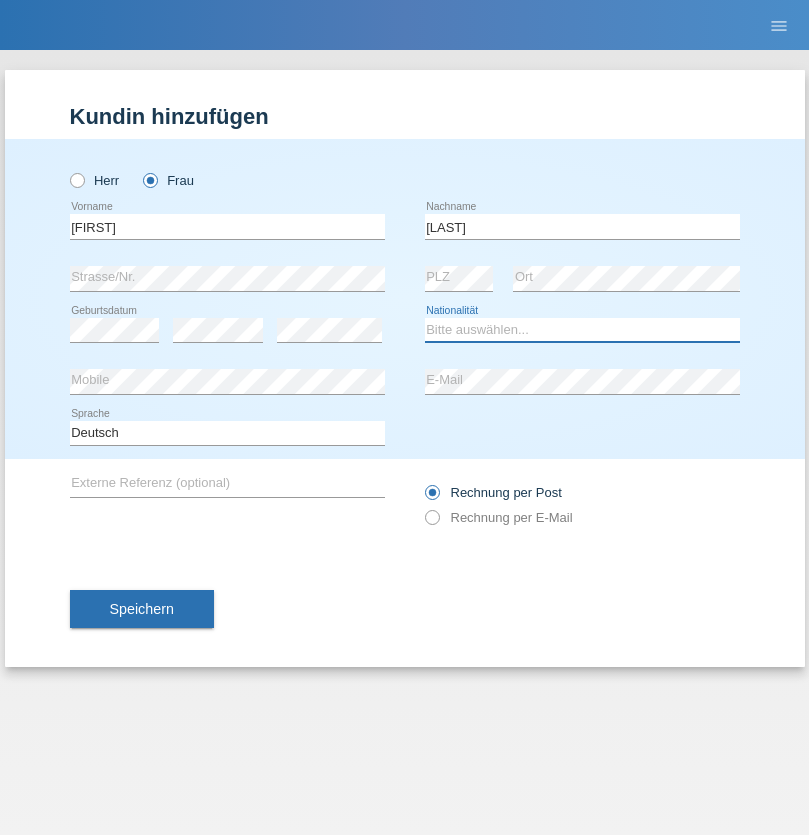 select on "SK" 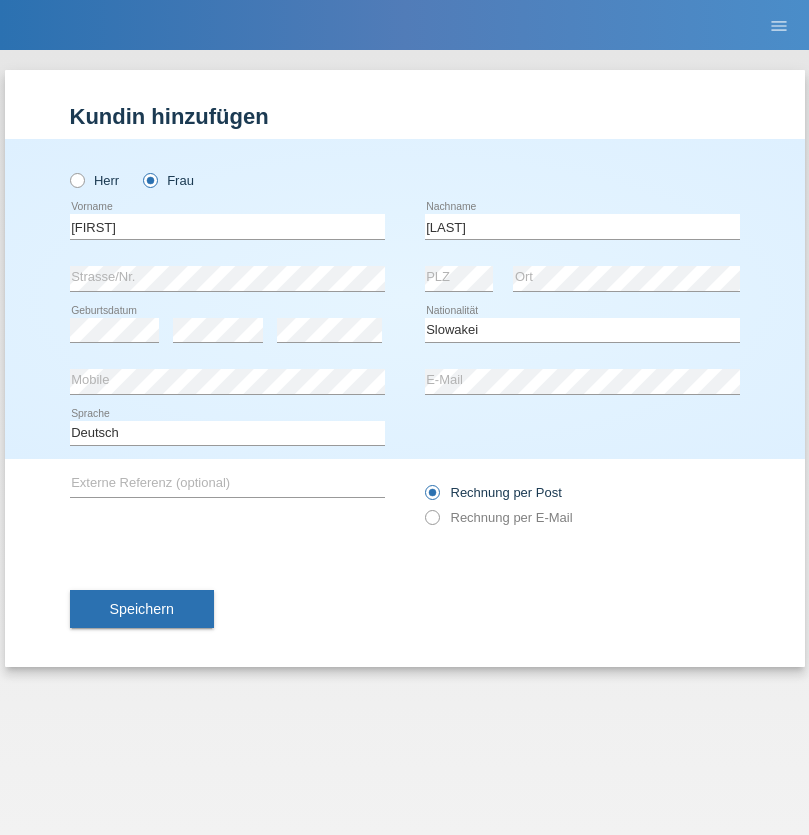 select on "C" 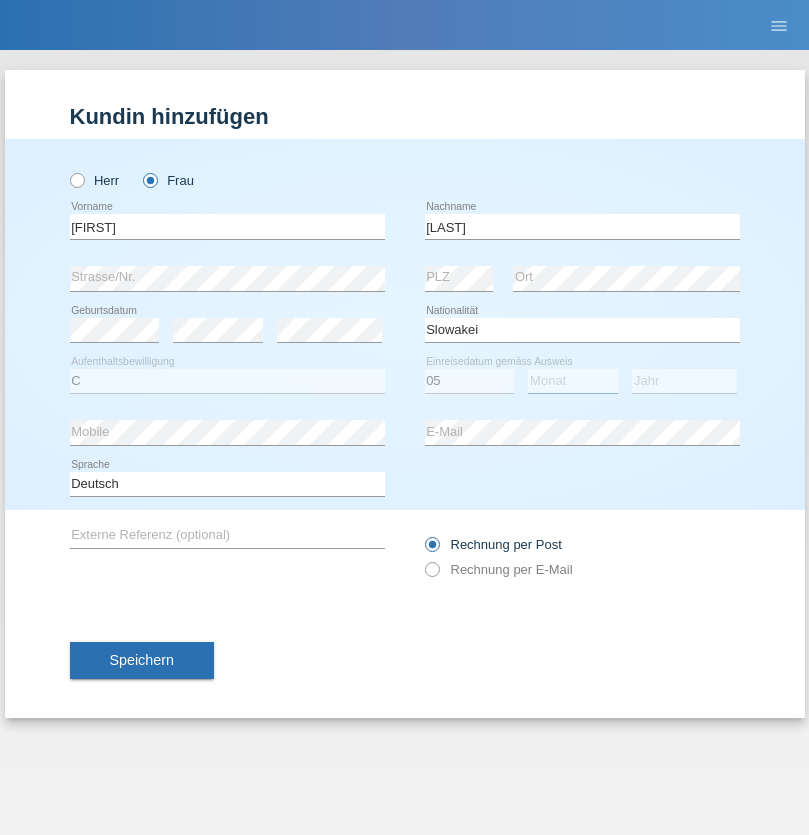 select on "04" 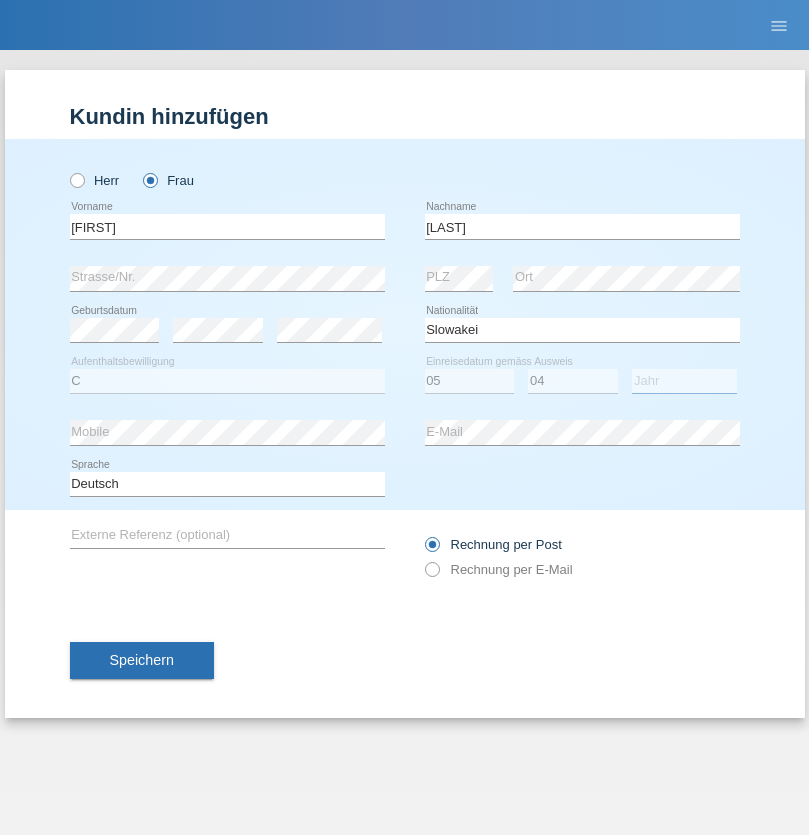 select on "2014" 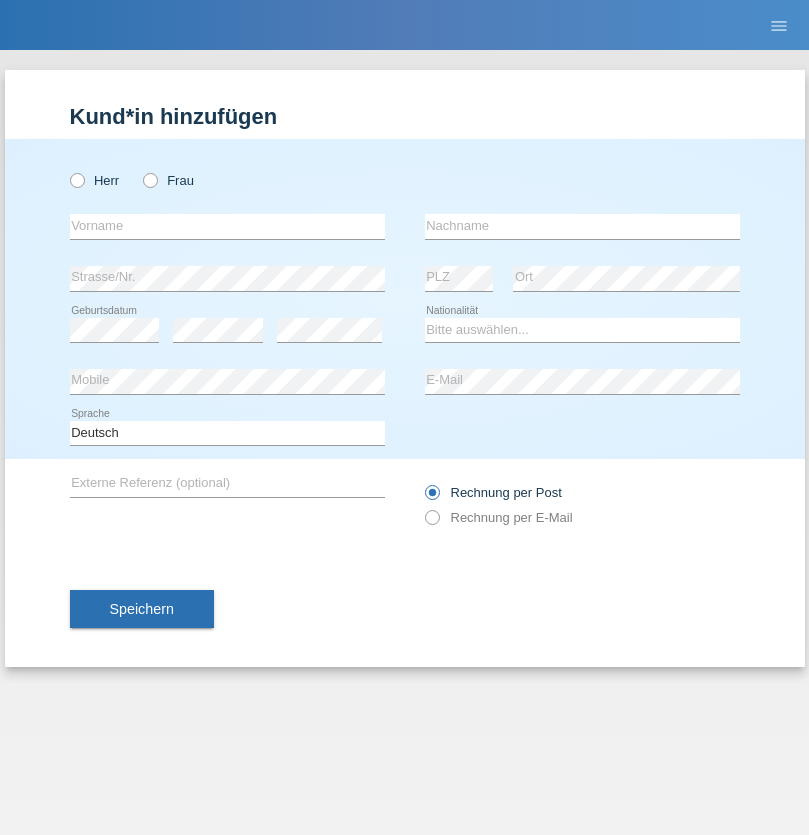 scroll, scrollTop: 0, scrollLeft: 0, axis: both 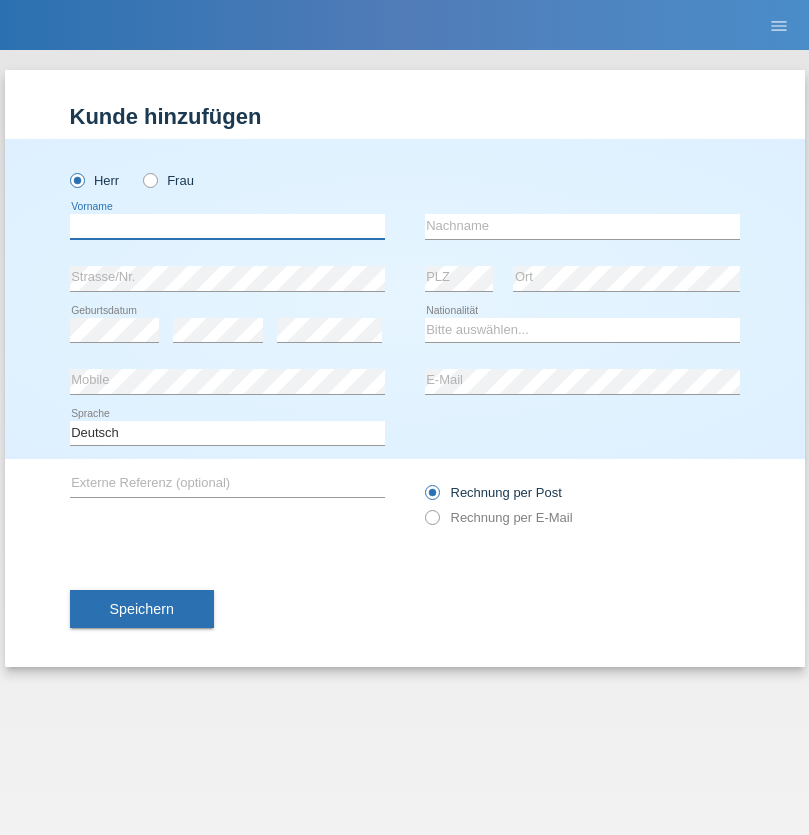click at bounding box center [227, 226] 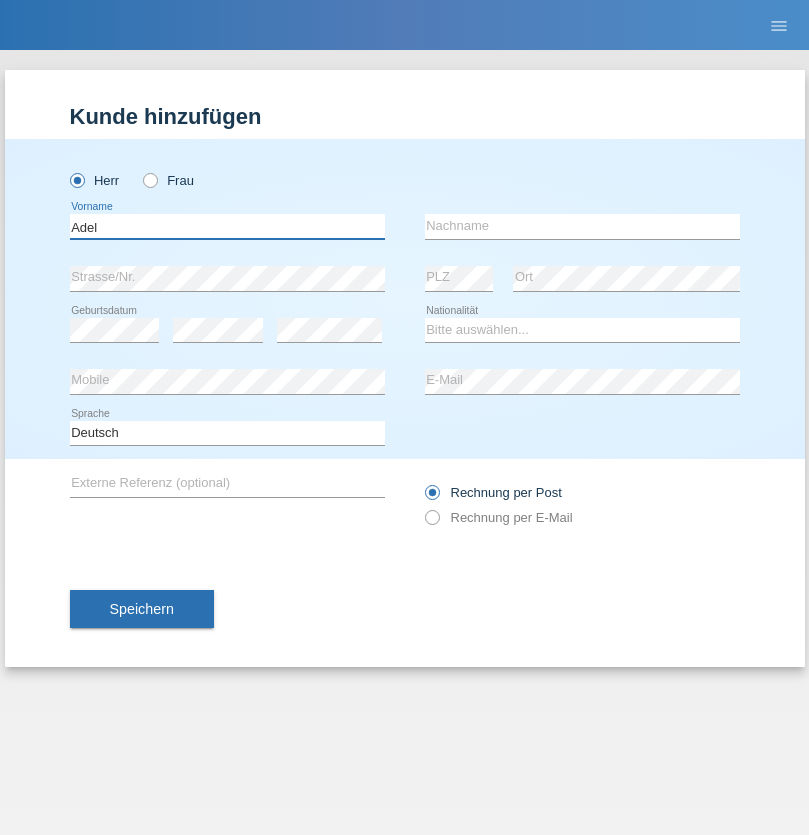 type on "Adel" 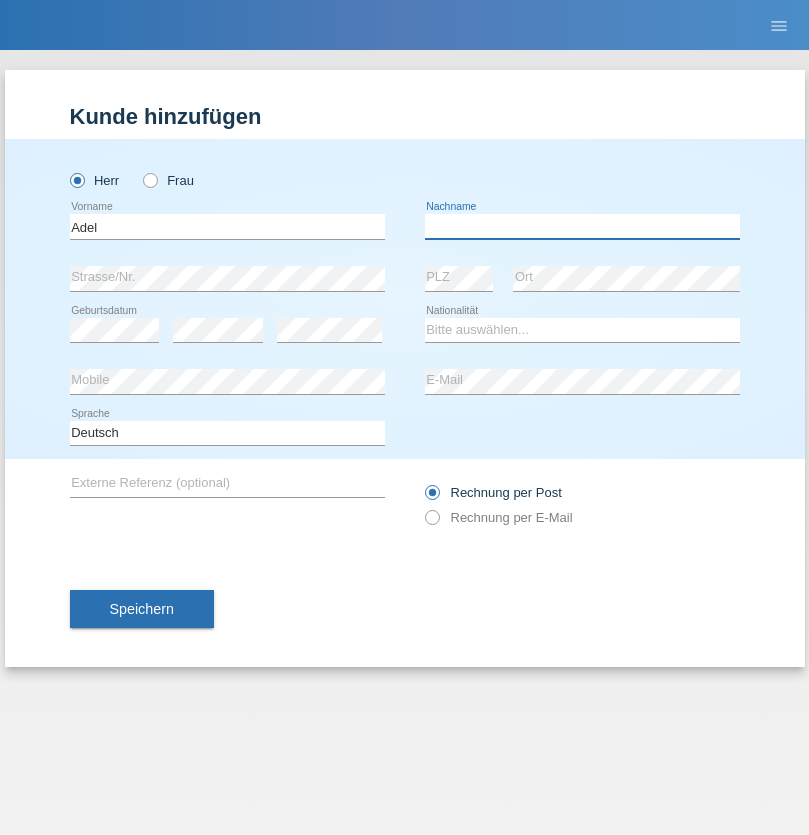 click at bounding box center (582, 226) 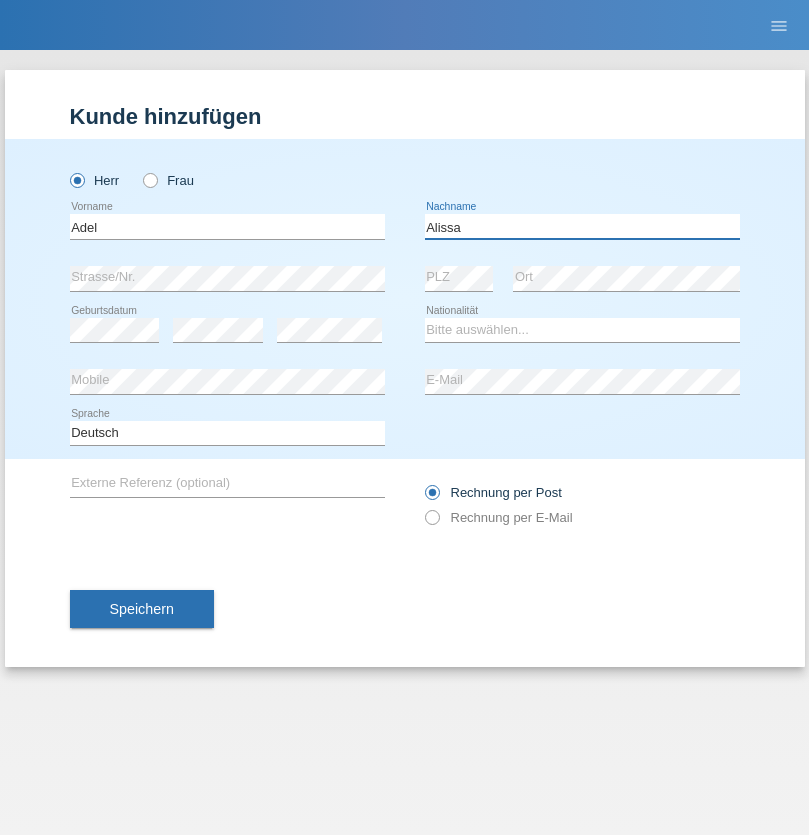 type on "Alissa" 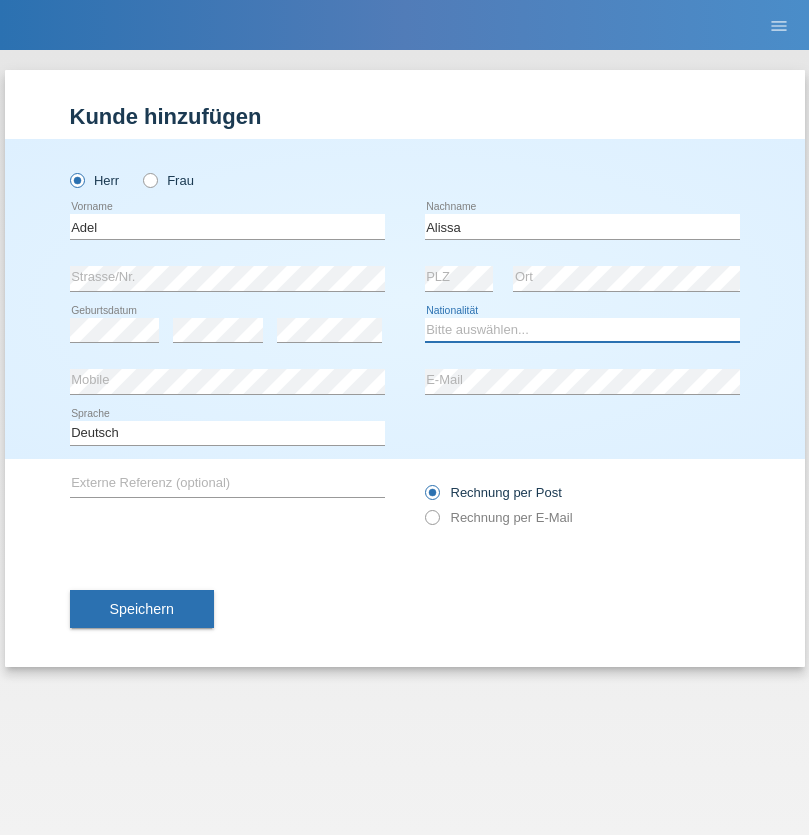 select on "SY" 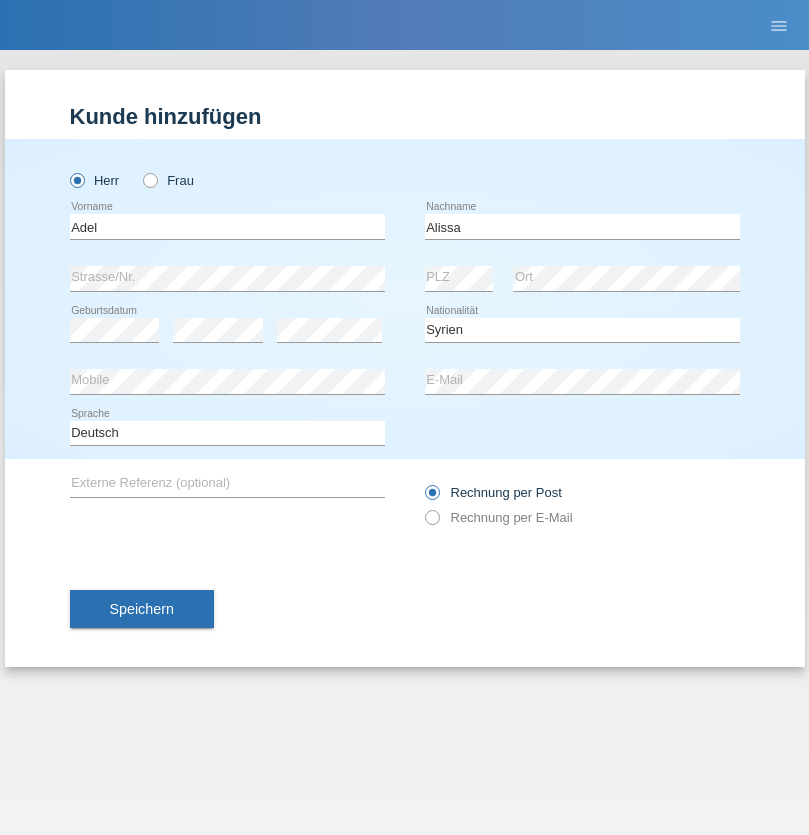 select on "C" 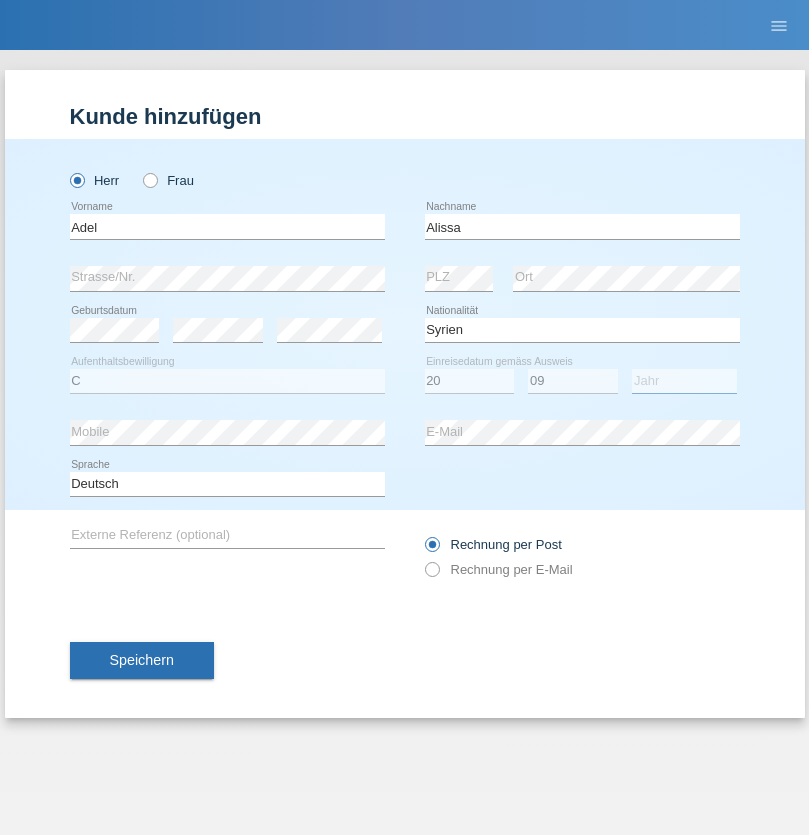 select on "2018" 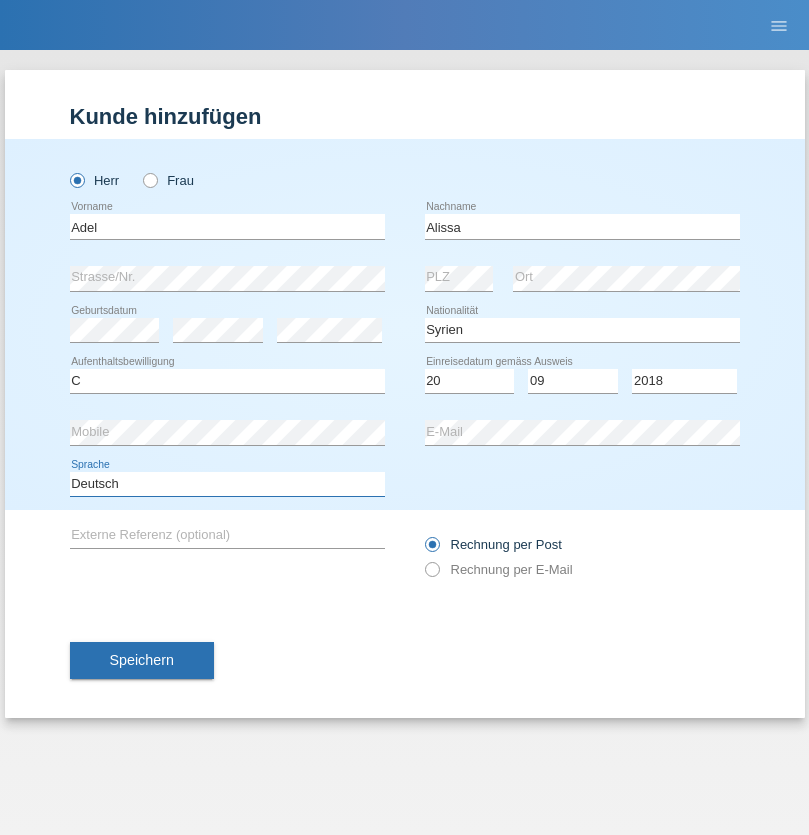 select on "en" 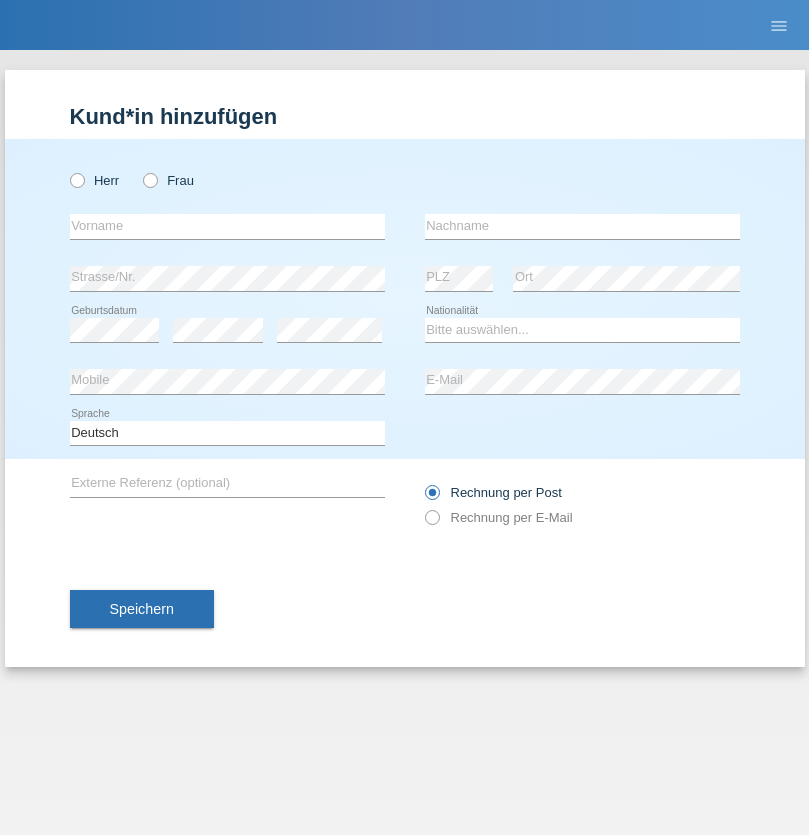 scroll, scrollTop: 0, scrollLeft: 0, axis: both 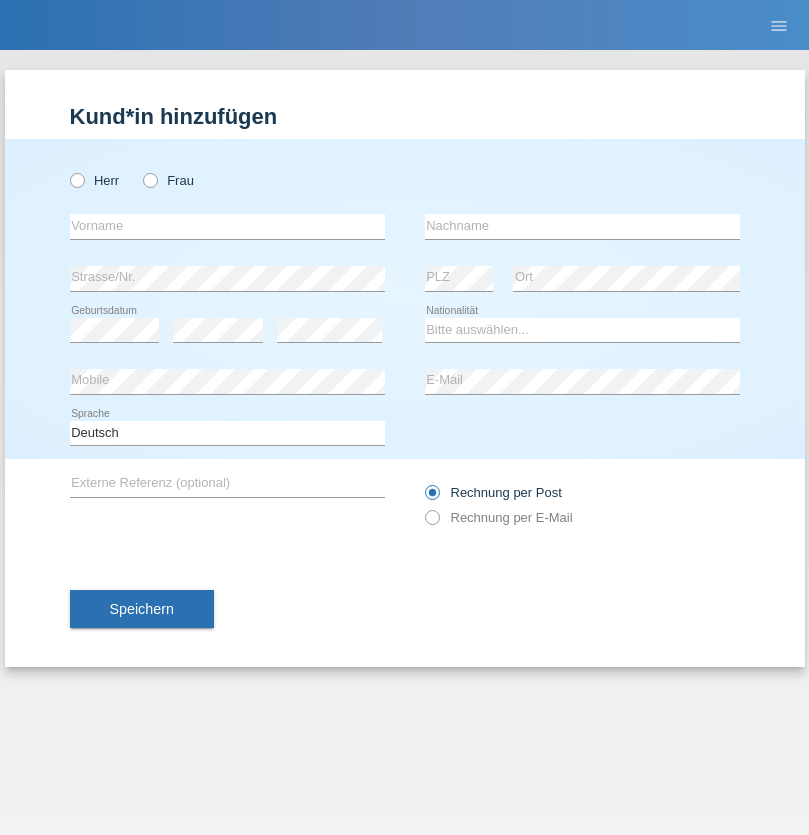 radio on "true" 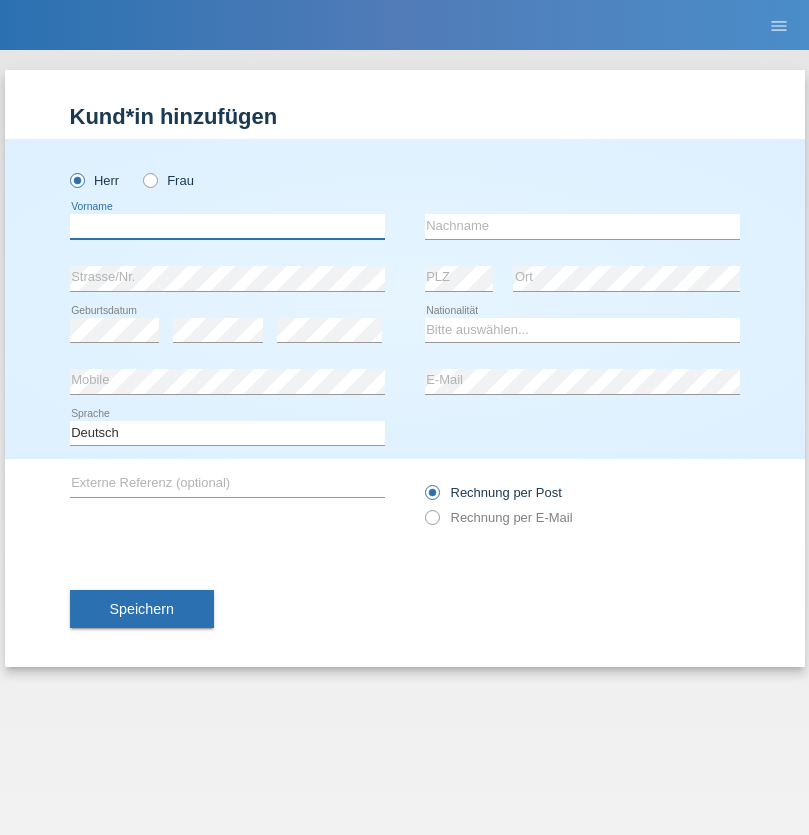 click at bounding box center (227, 226) 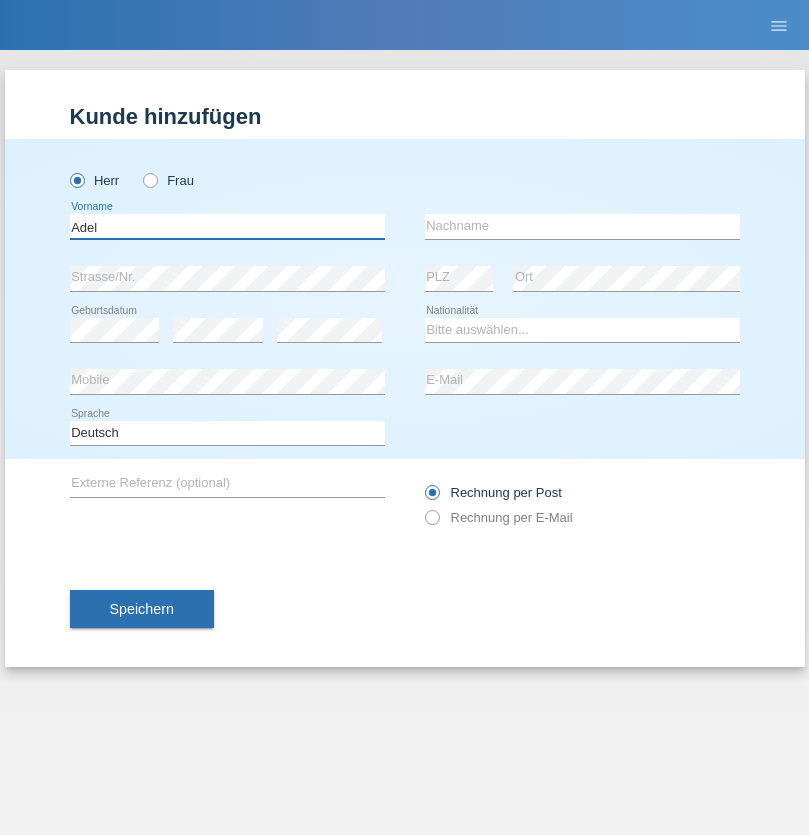 type on "Adel" 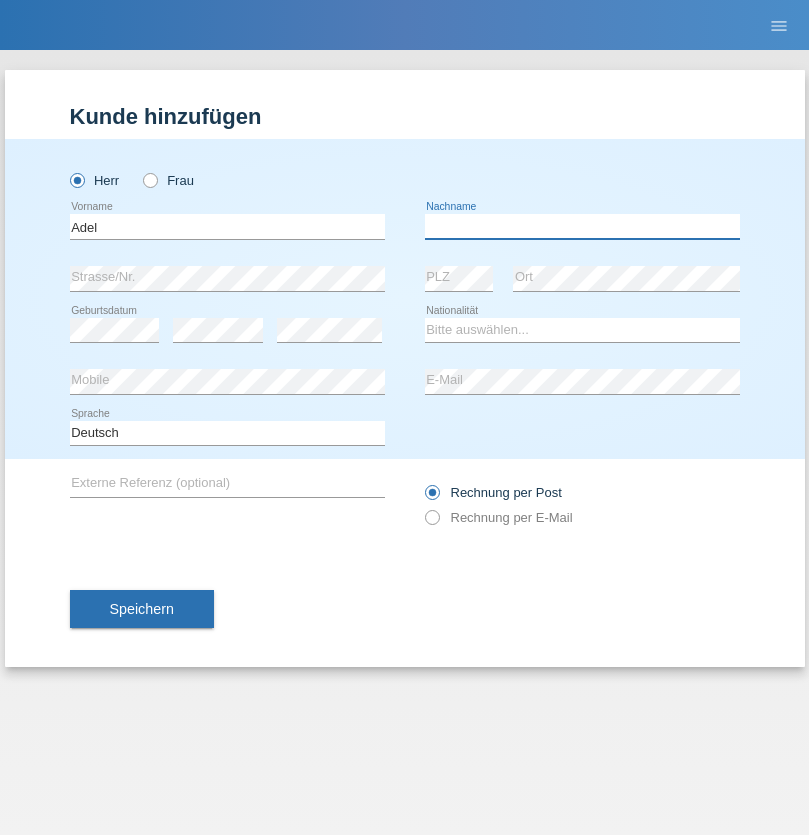 click at bounding box center (582, 226) 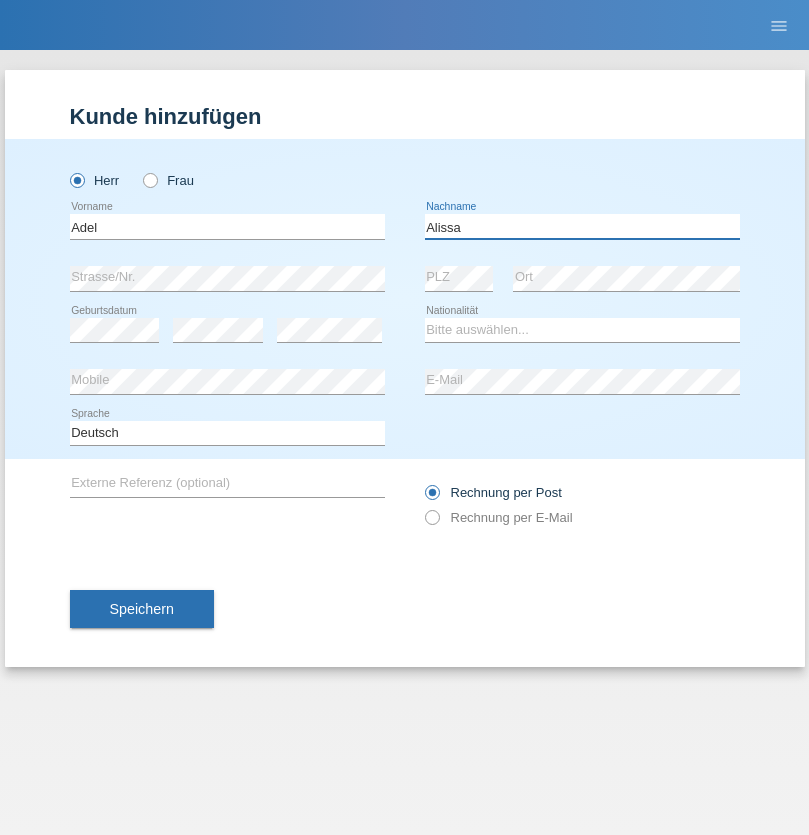 type on "Alissa" 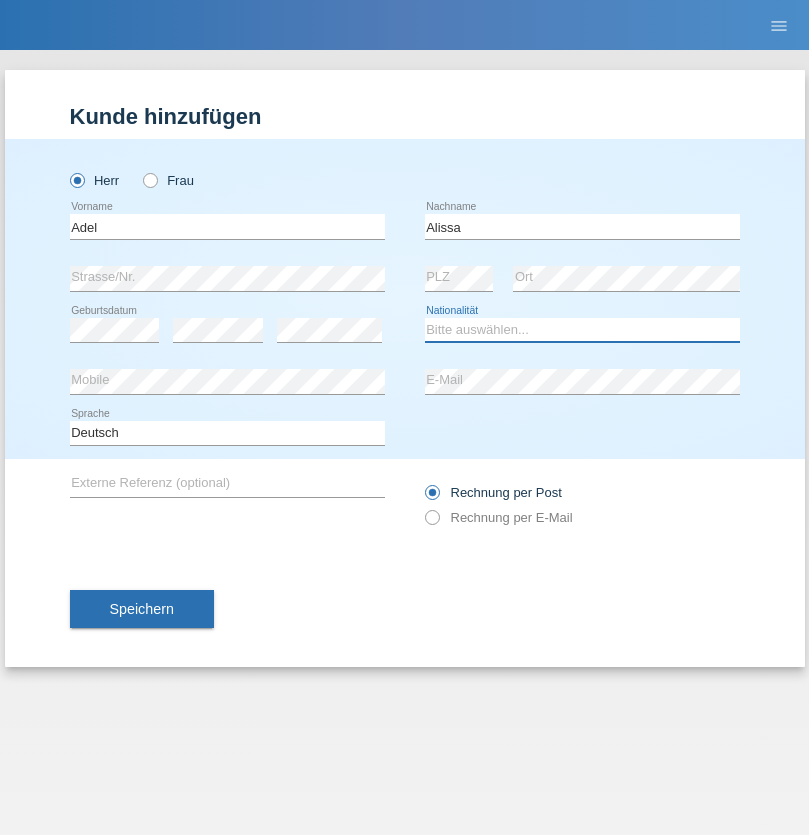 select on "SY" 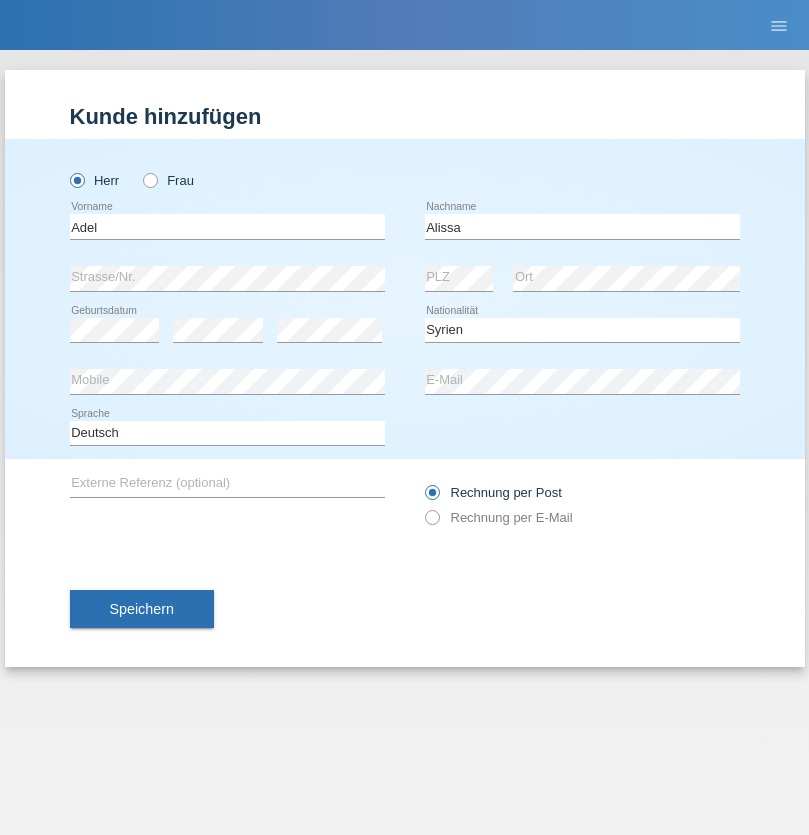 select on "C" 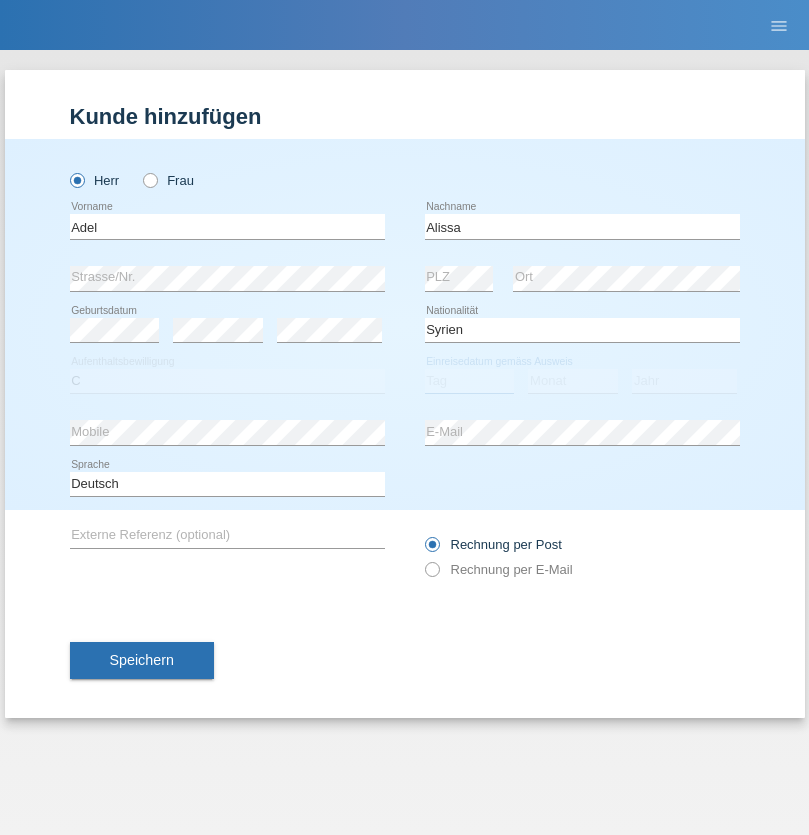 select on "20" 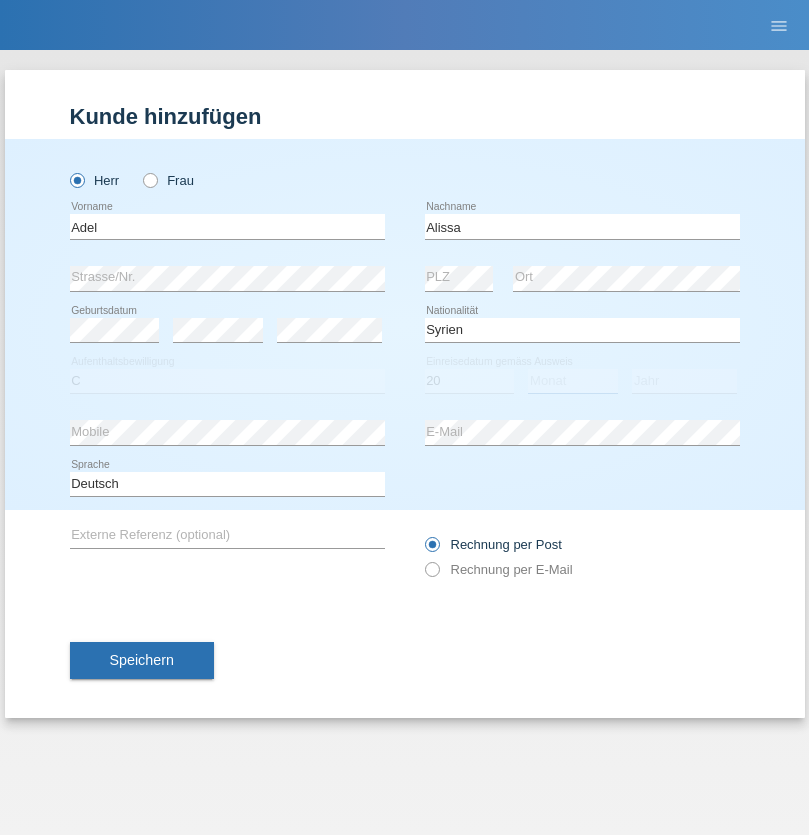 select on "09" 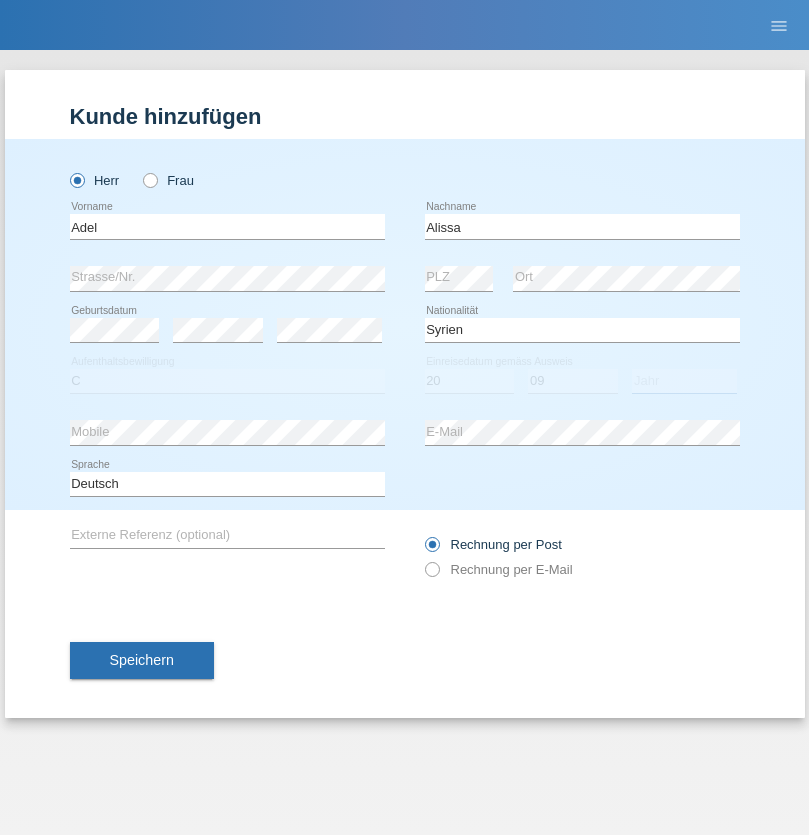 select on "2018" 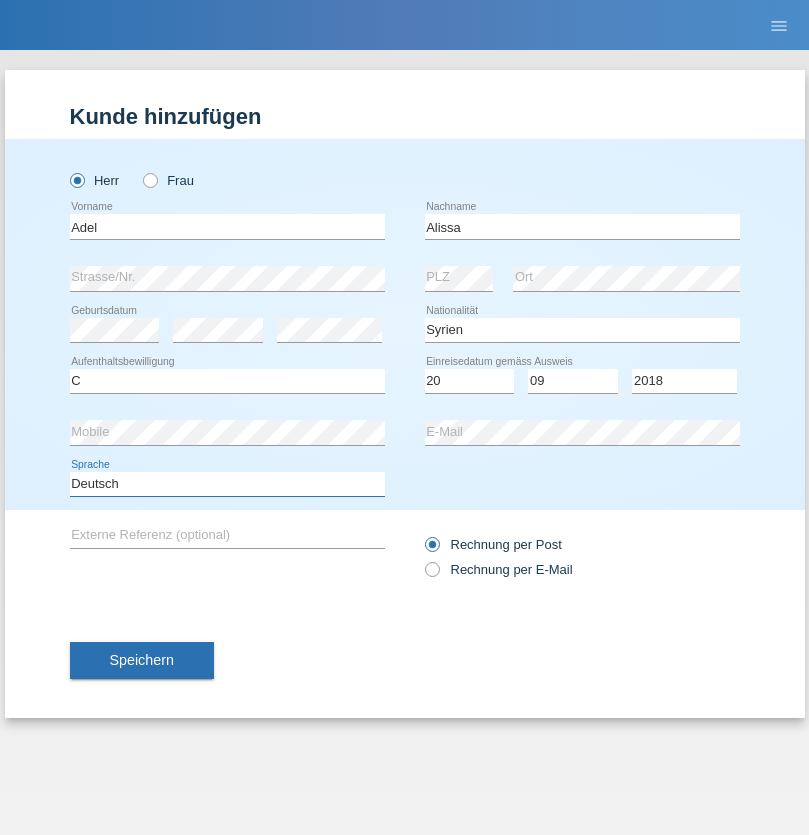 select on "en" 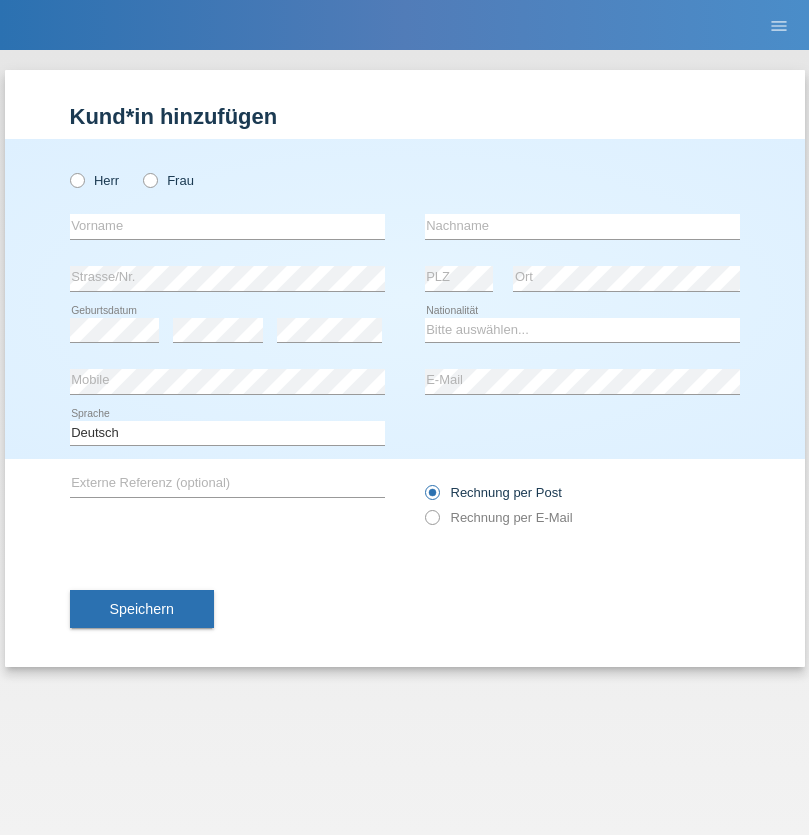 scroll, scrollTop: 0, scrollLeft: 0, axis: both 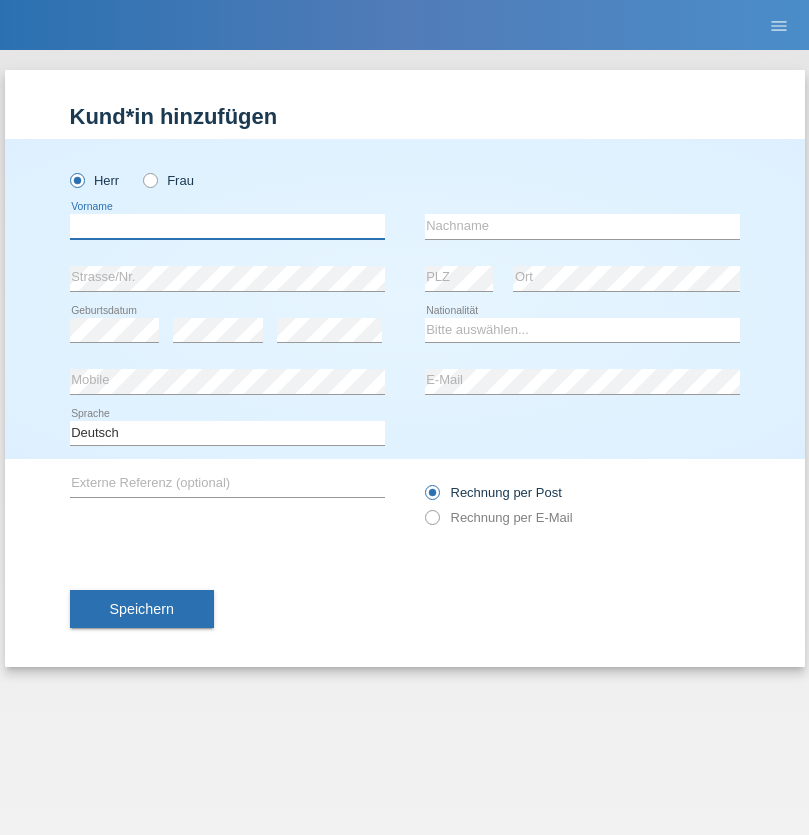 click at bounding box center [227, 226] 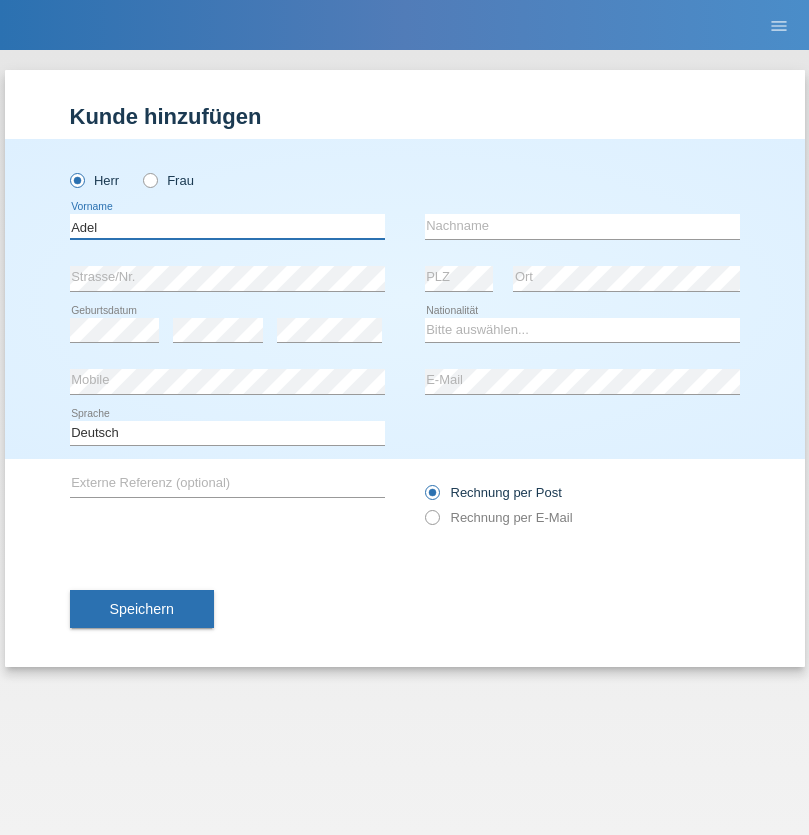 type on "Adel" 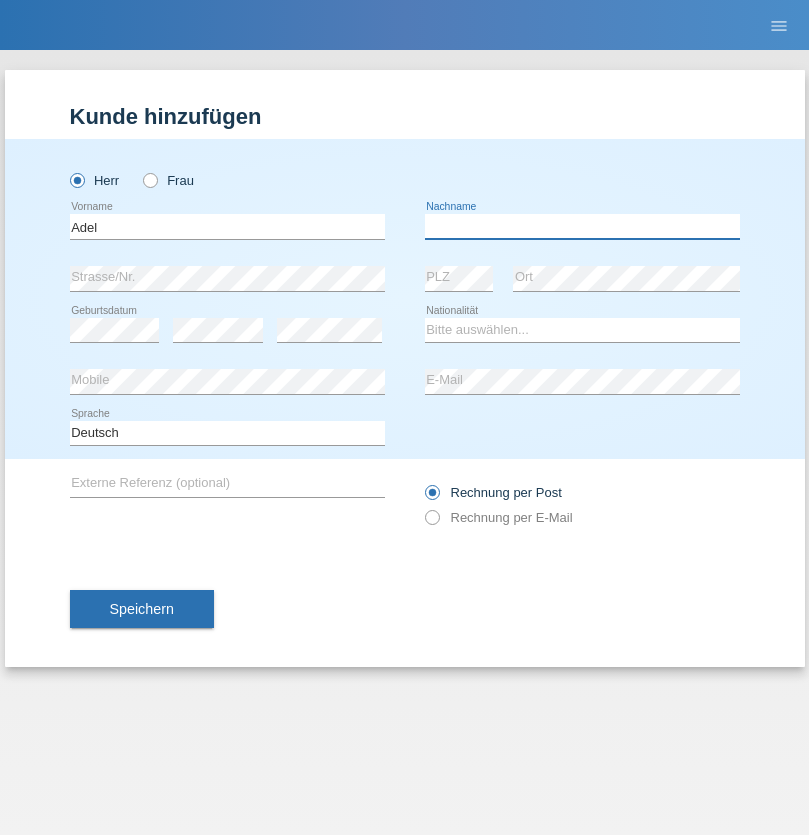click at bounding box center (582, 226) 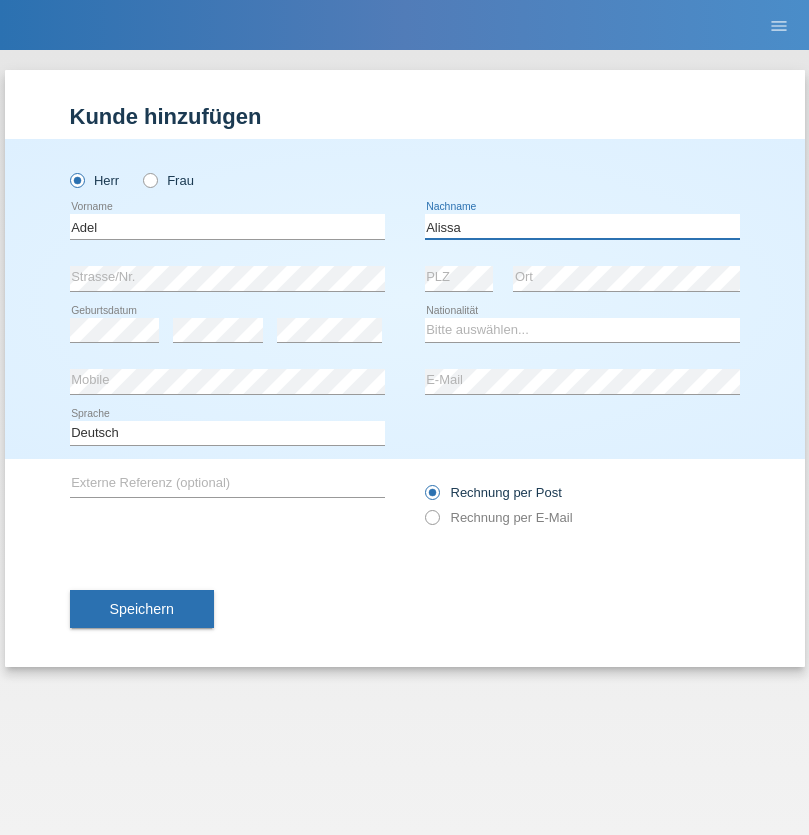 type on "Alissa" 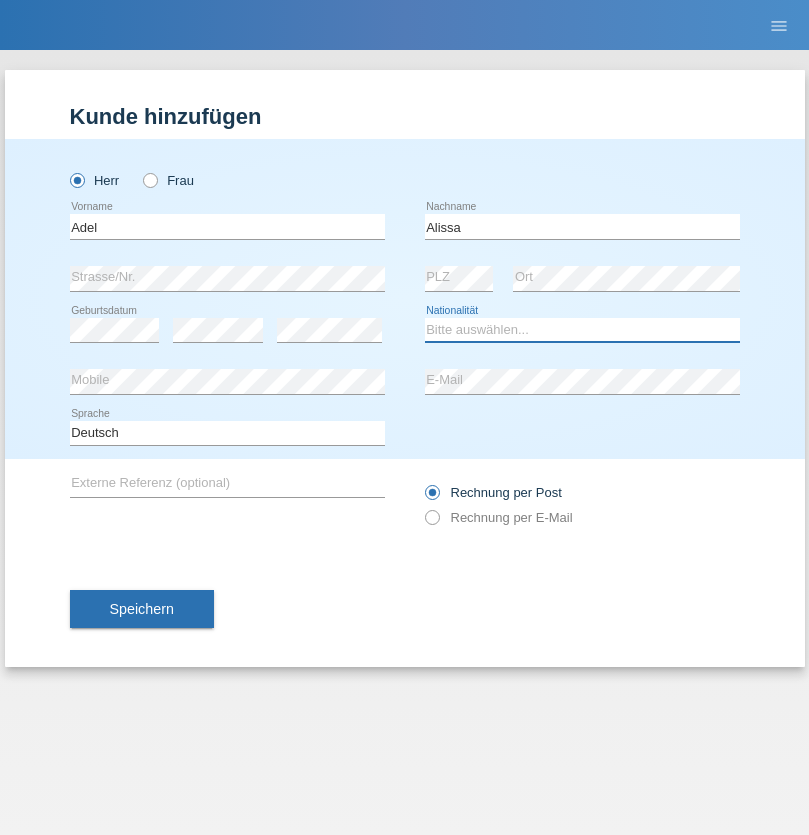 select on "SY" 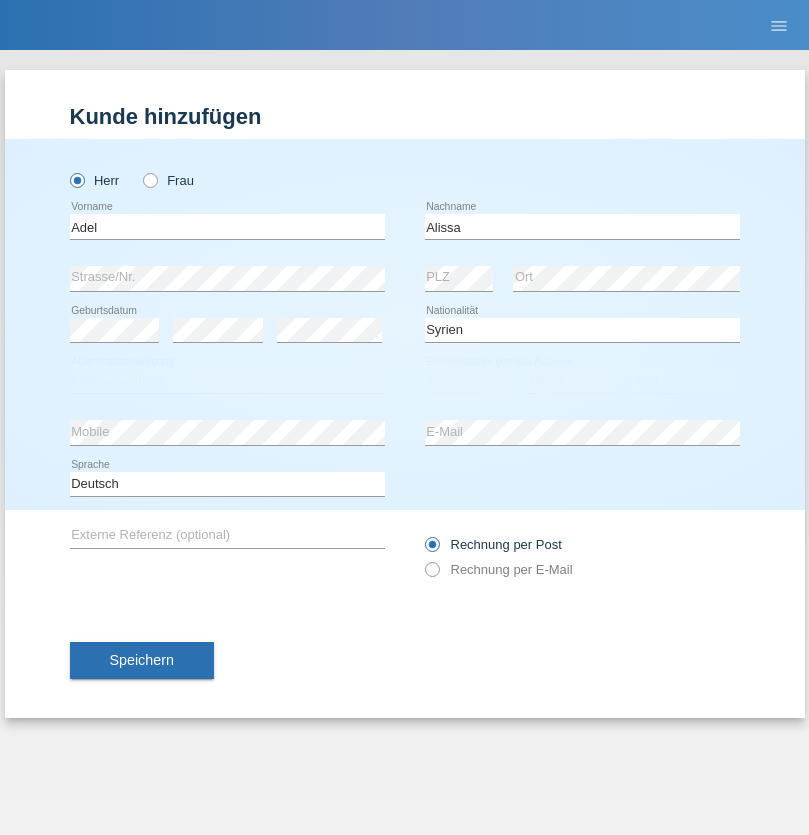 select on "C" 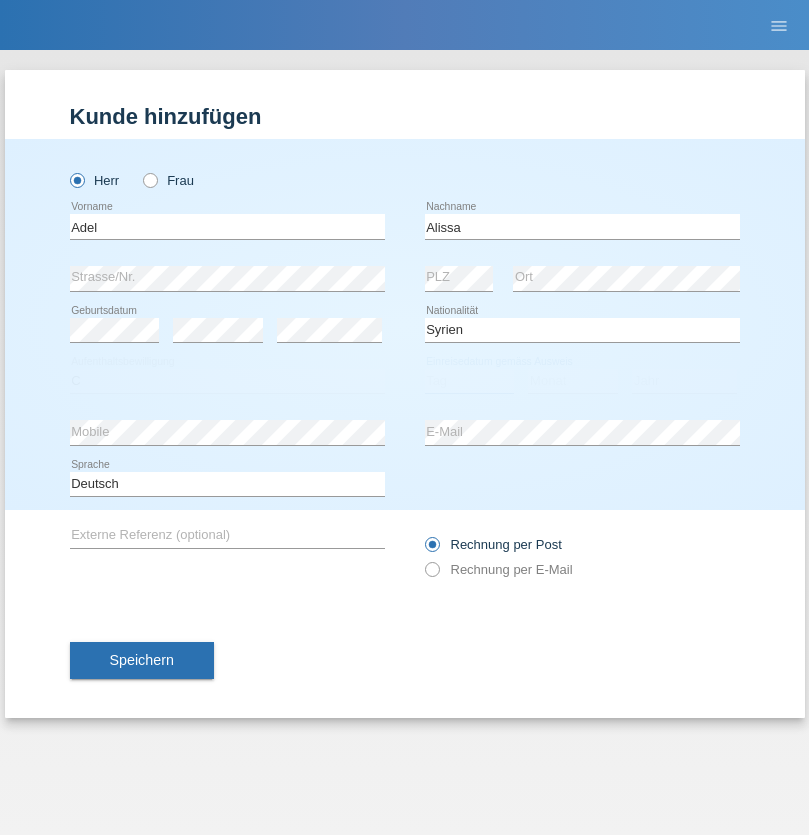 select on "20" 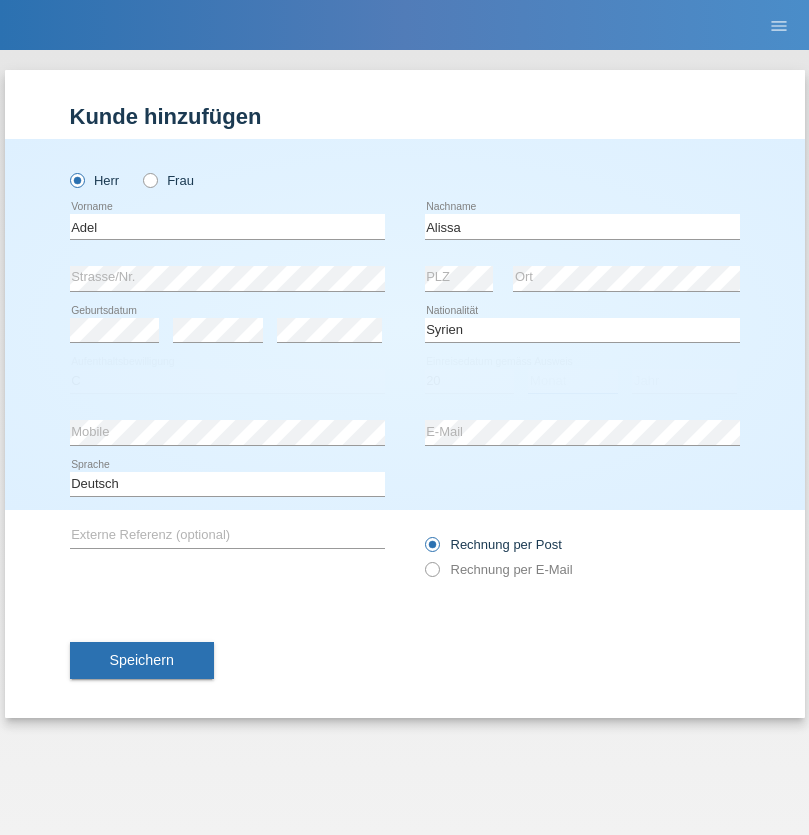 select on "09" 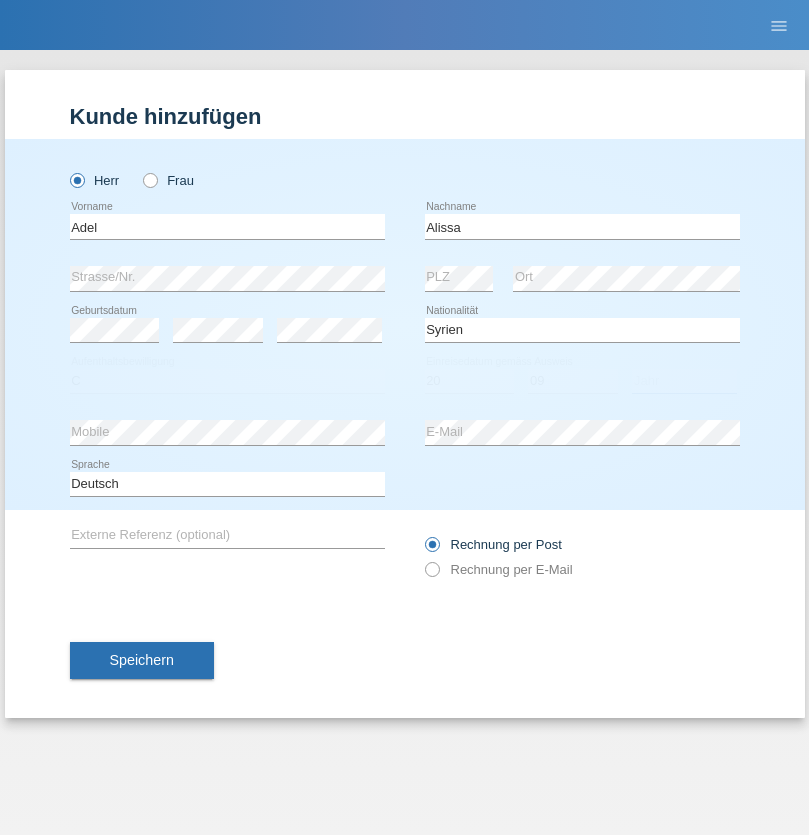 select on "2018" 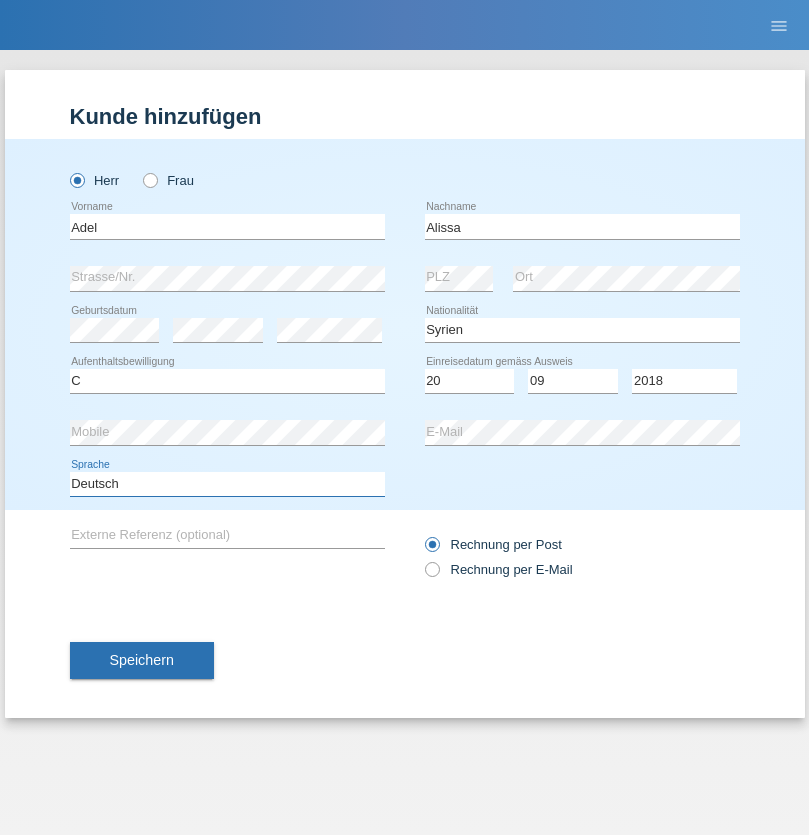select on "en" 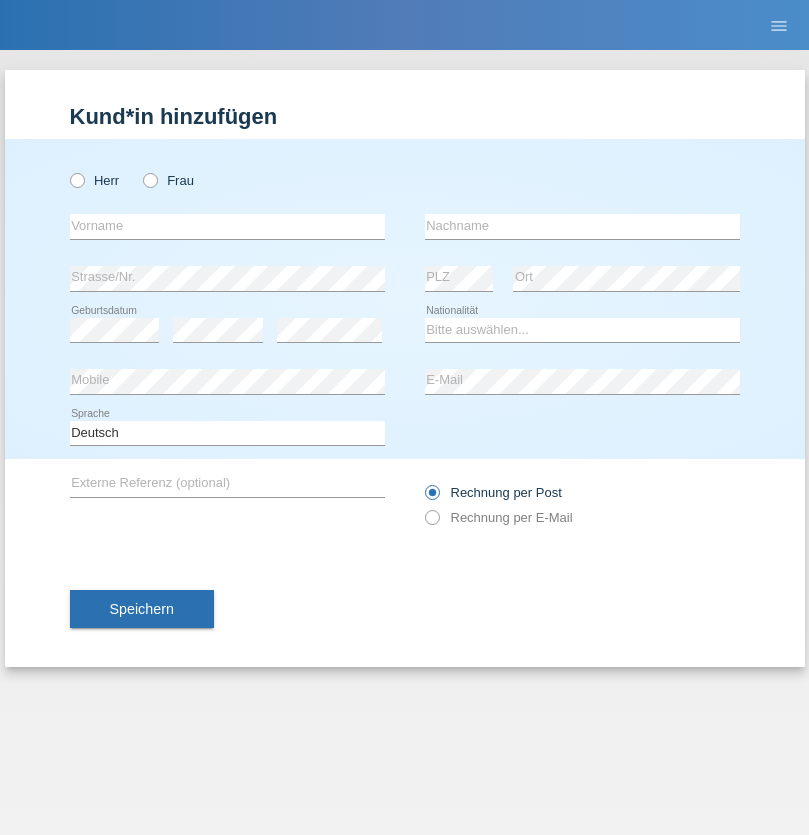 scroll, scrollTop: 0, scrollLeft: 0, axis: both 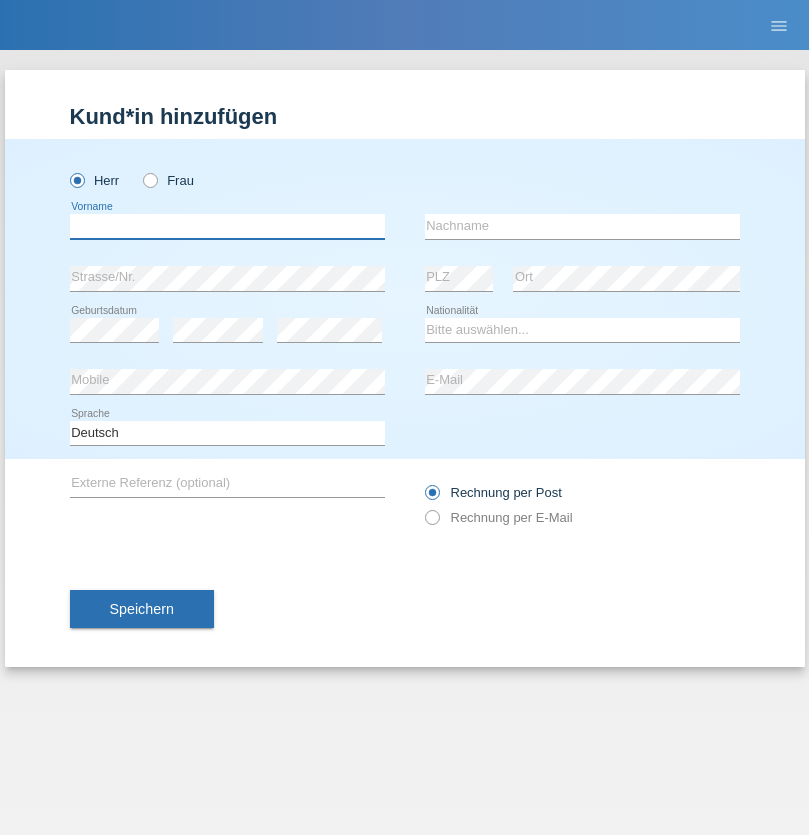 click at bounding box center (227, 226) 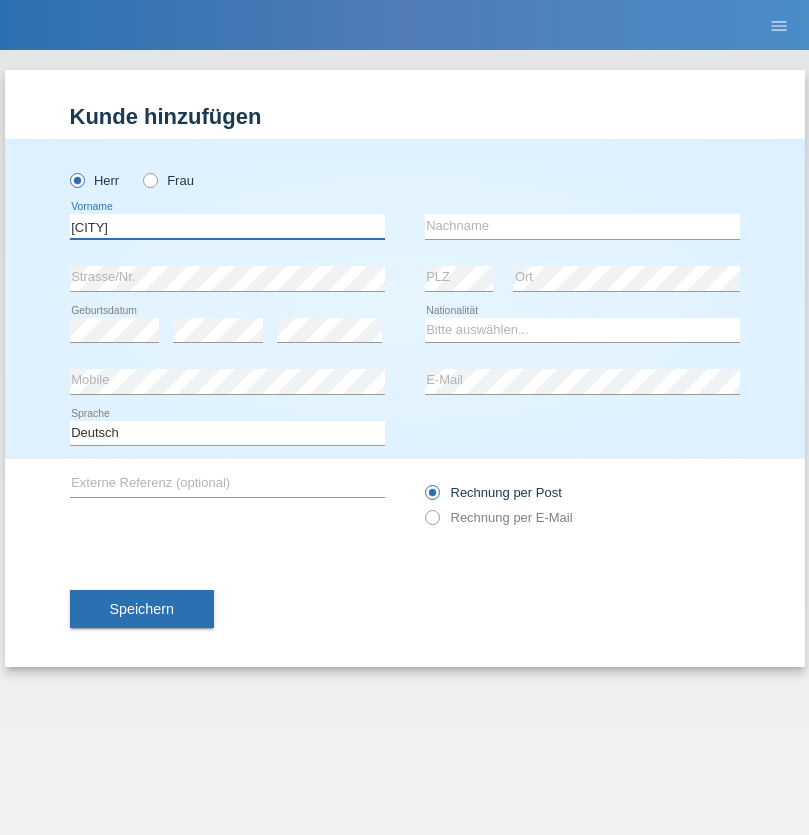 type on "Madera" 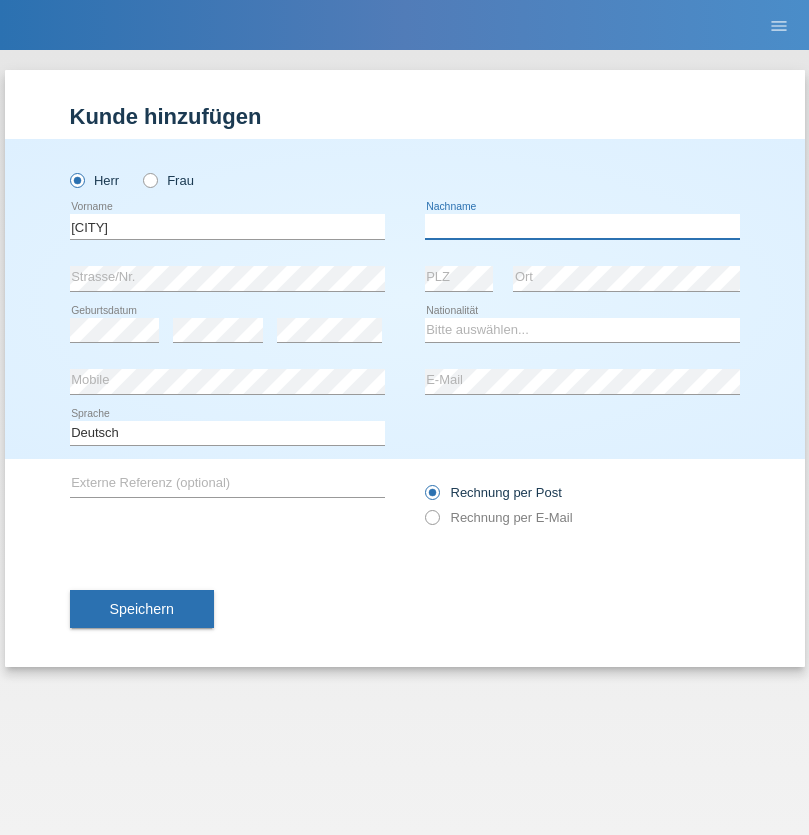 click at bounding box center (582, 226) 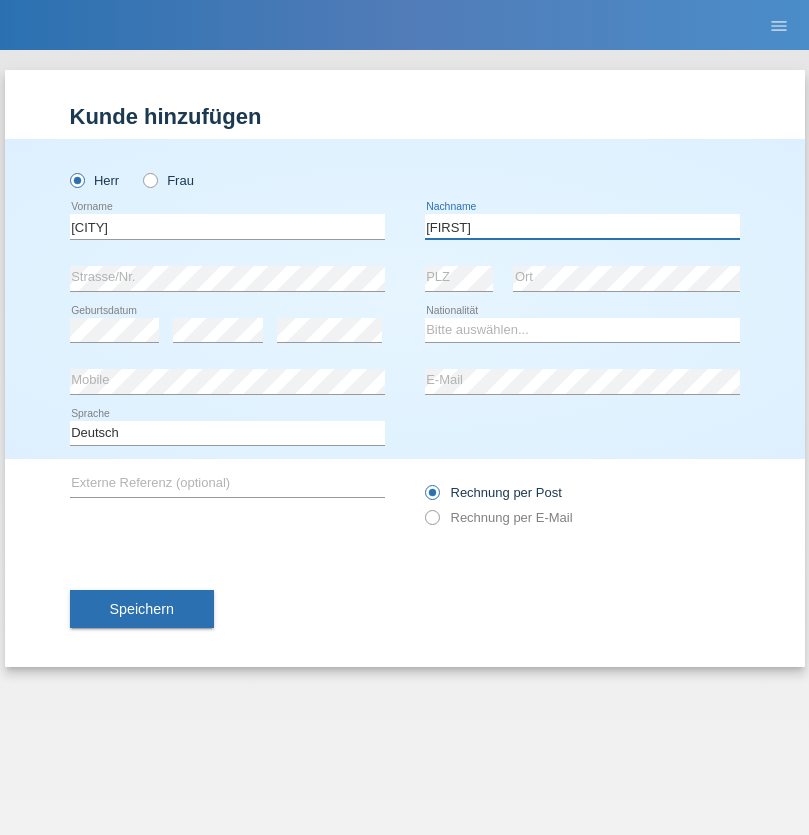 type on "Jonathan" 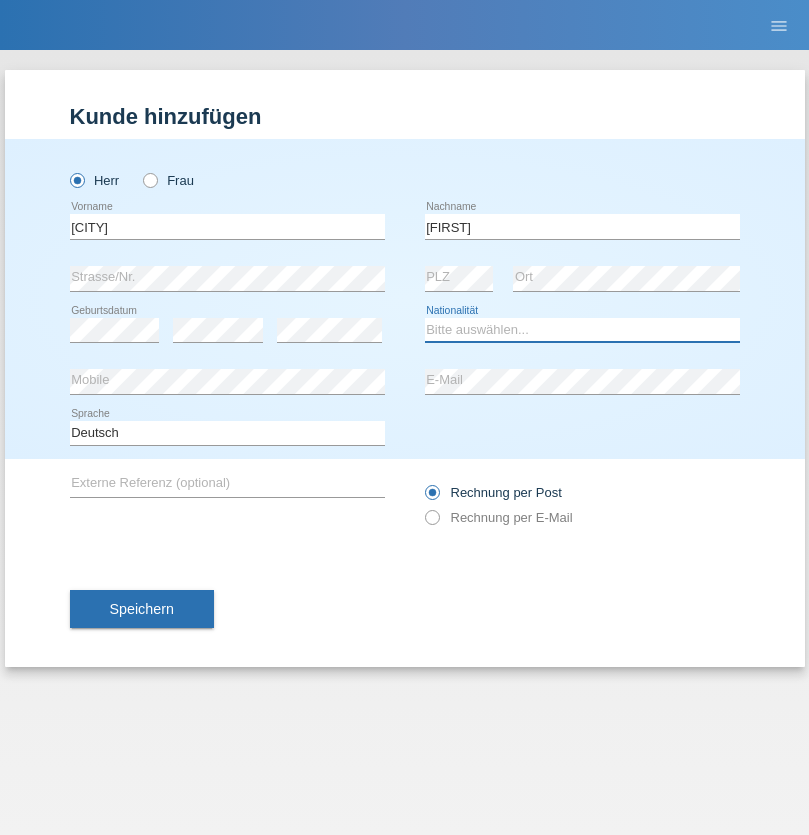 select on "CH" 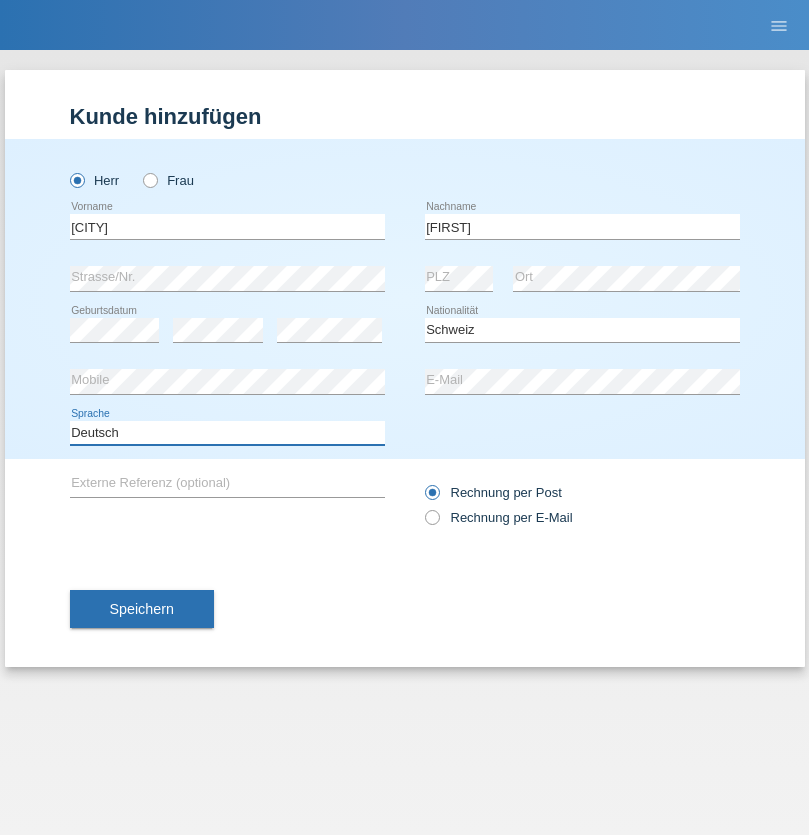 select on "en" 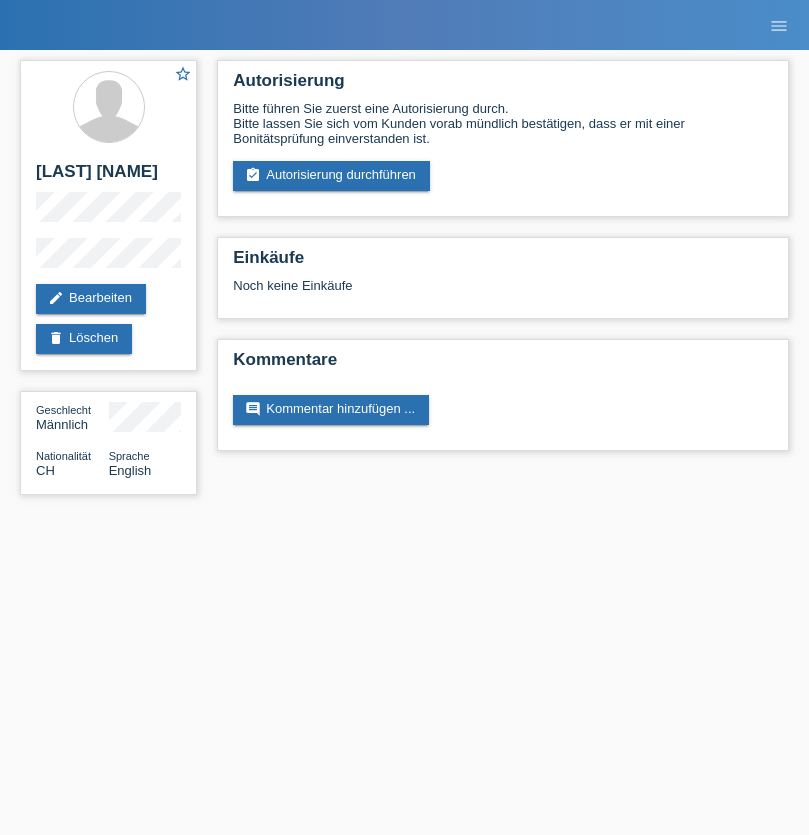 scroll, scrollTop: 0, scrollLeft: 0, axis: both 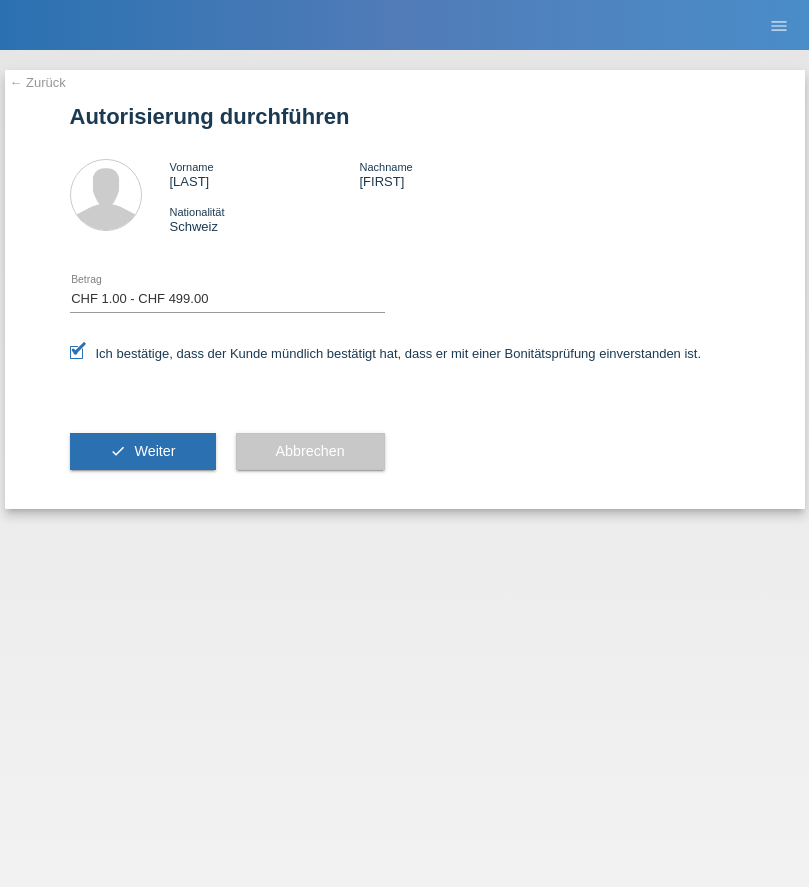 select on "1" 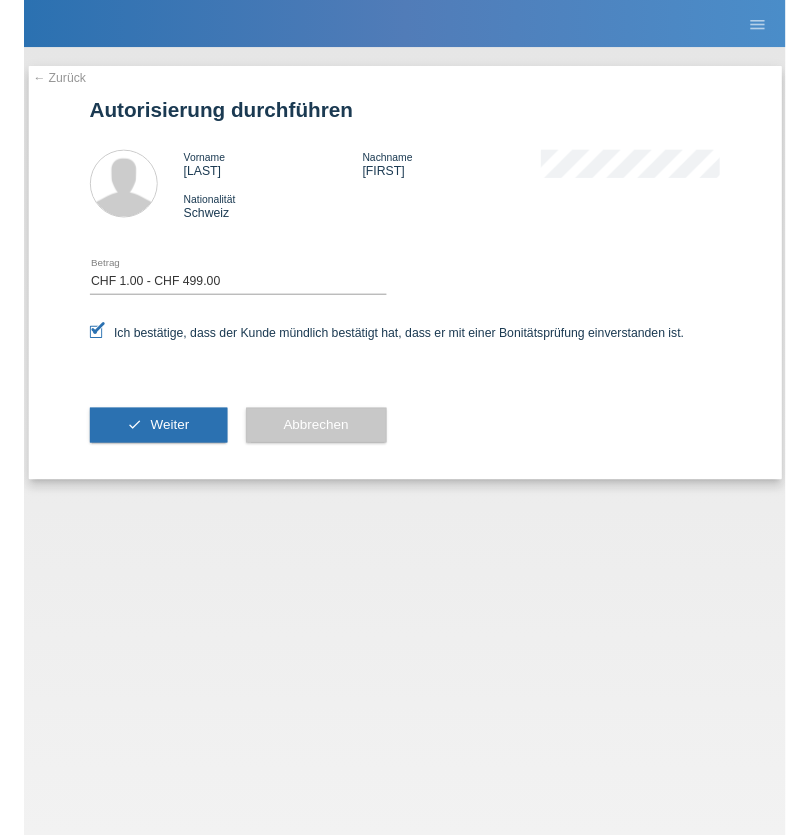 scroll, scrollTop: 0, scrollLeft: 0, axis: both 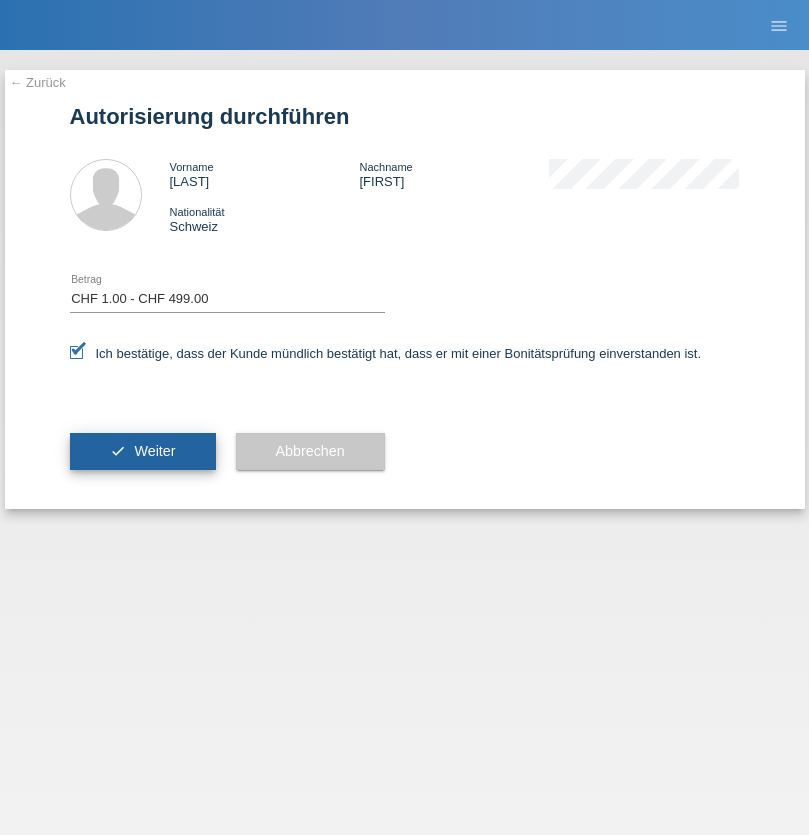 click on "Weiter" at bounding box center (154, 451) 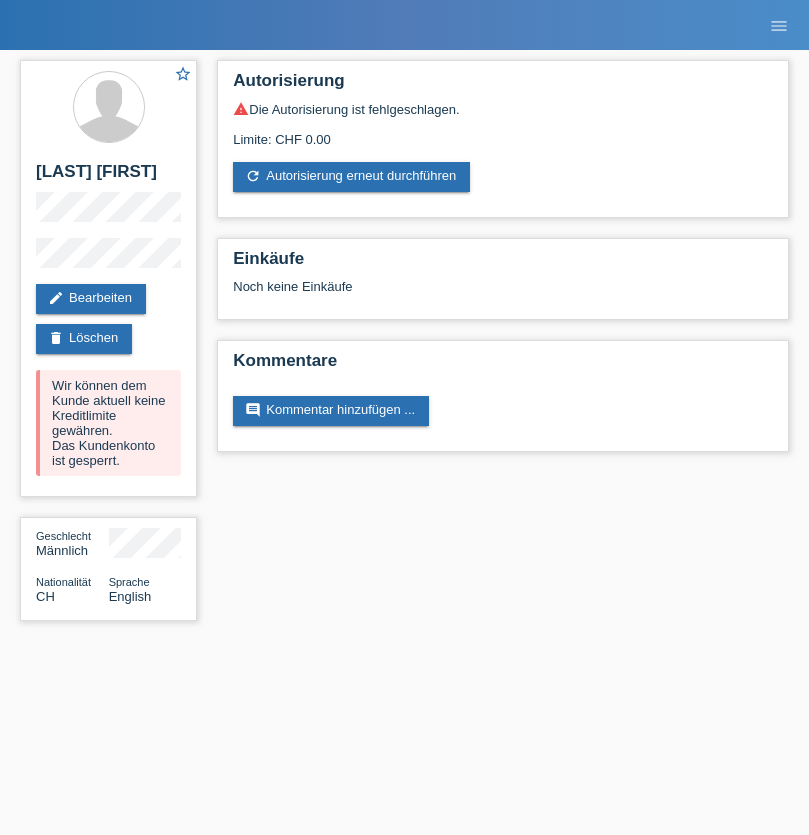 scroll, scrollTop: 0, scrollLeft: 0, axis: both 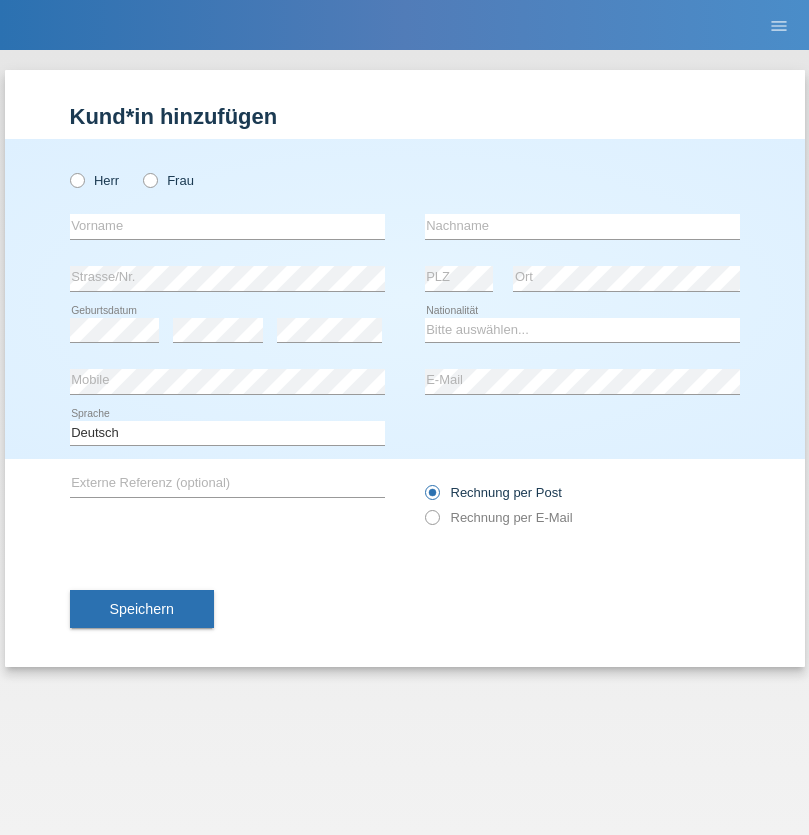 radio on "true" 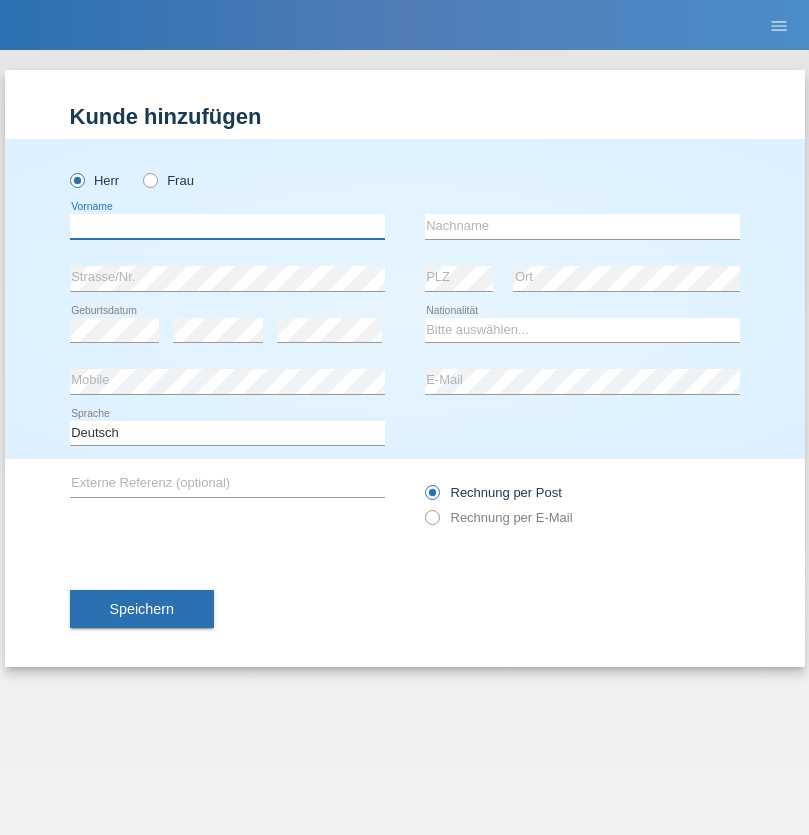click at bounding box center (227, 226) 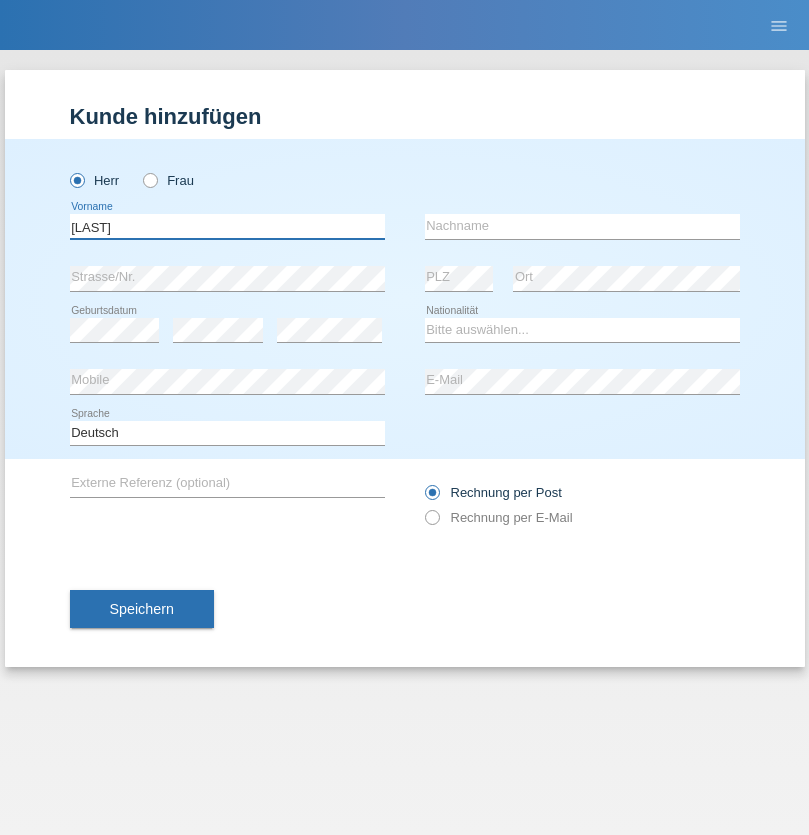 type on "[CITY]" 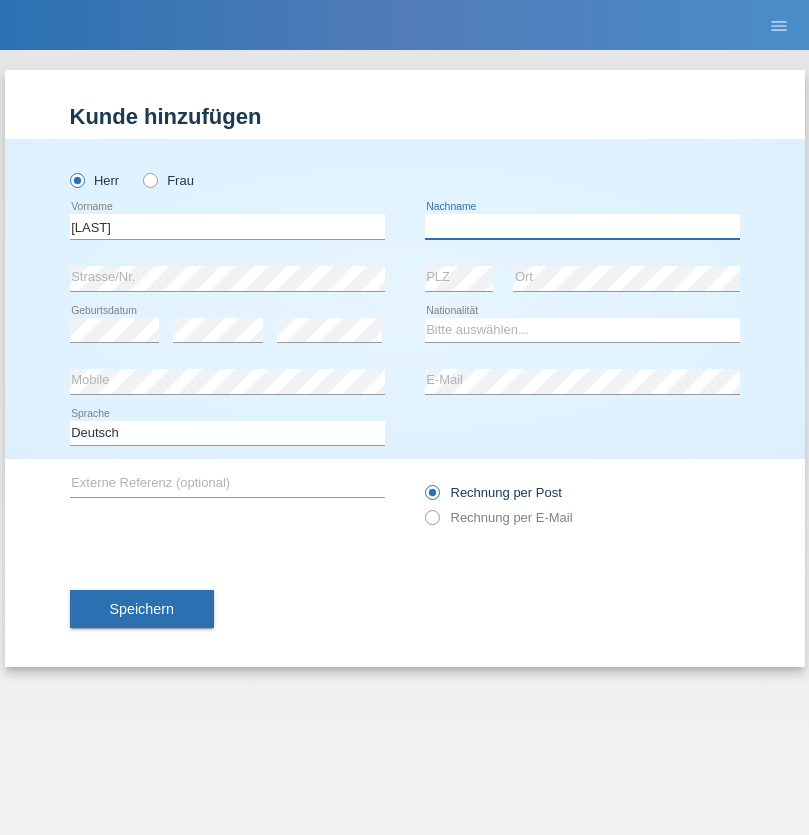 click at bounding box center [582, 226] 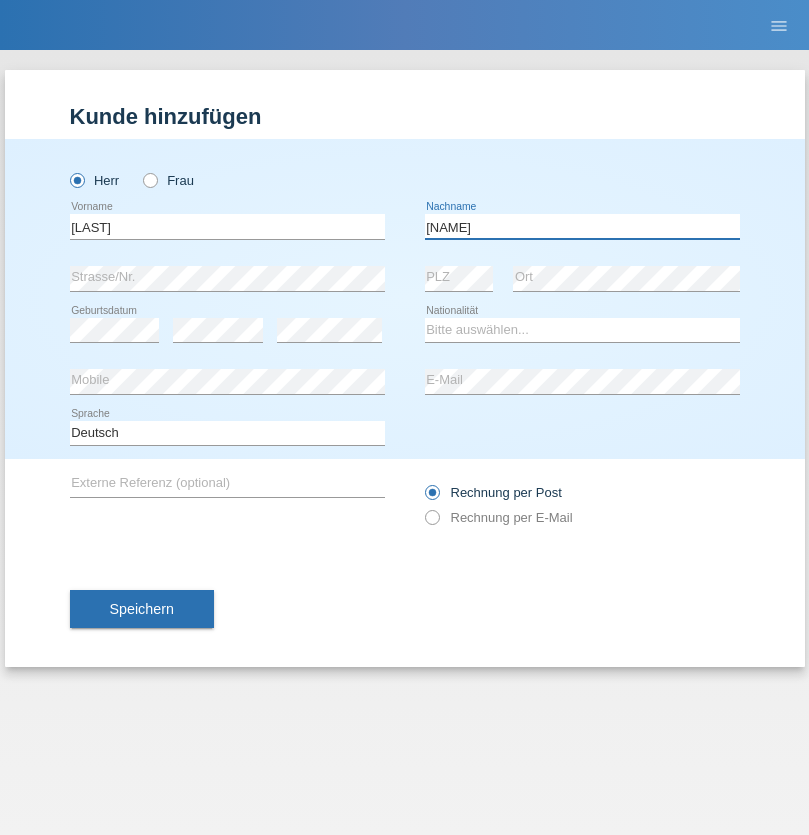 type on "[FIRST]" 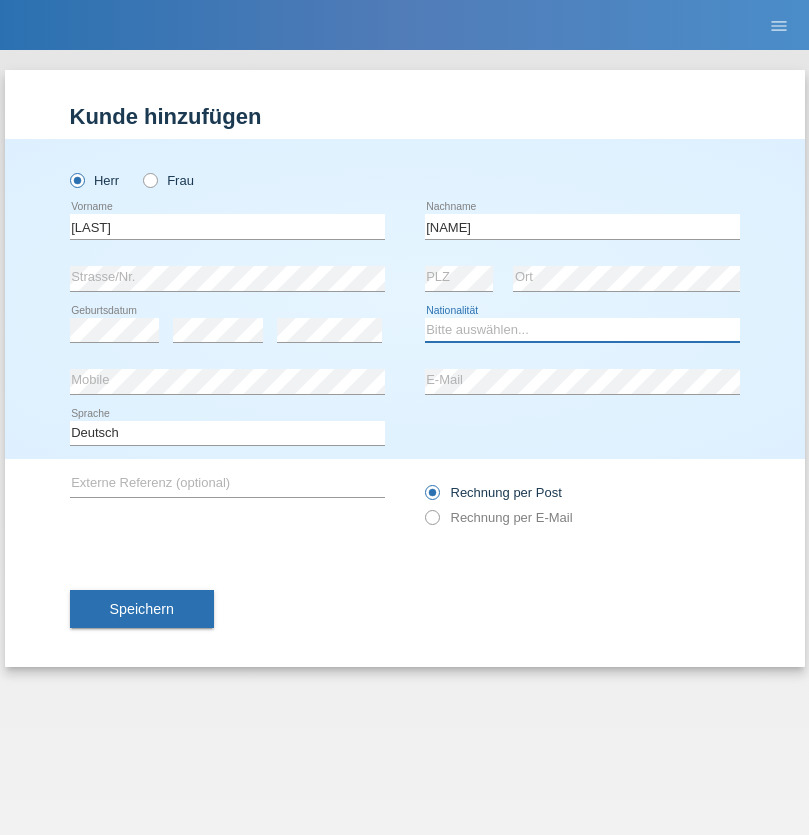 select on "CH" 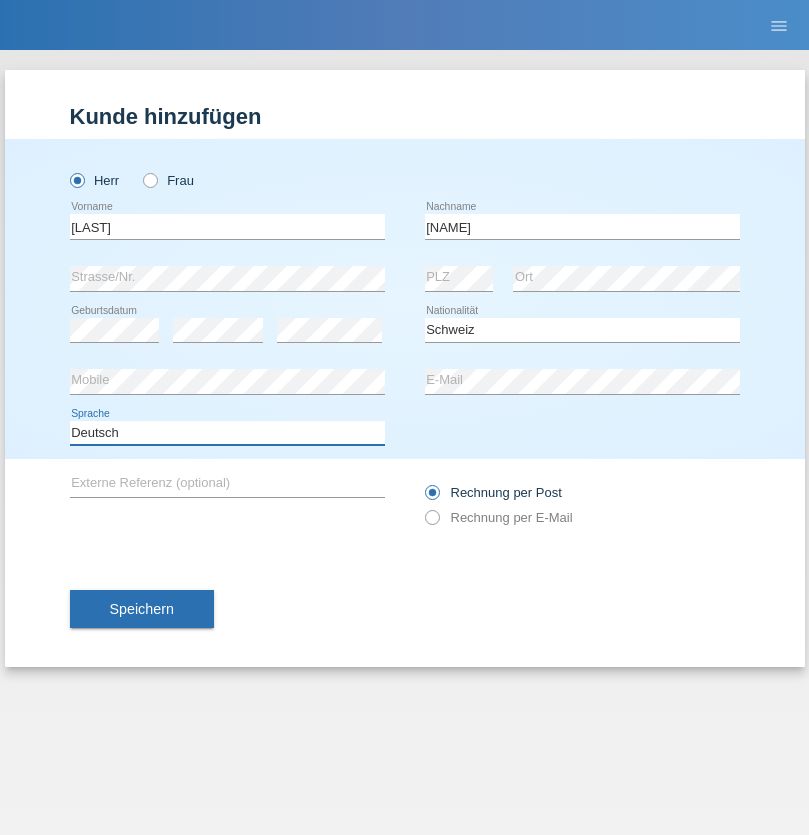 select on "en" 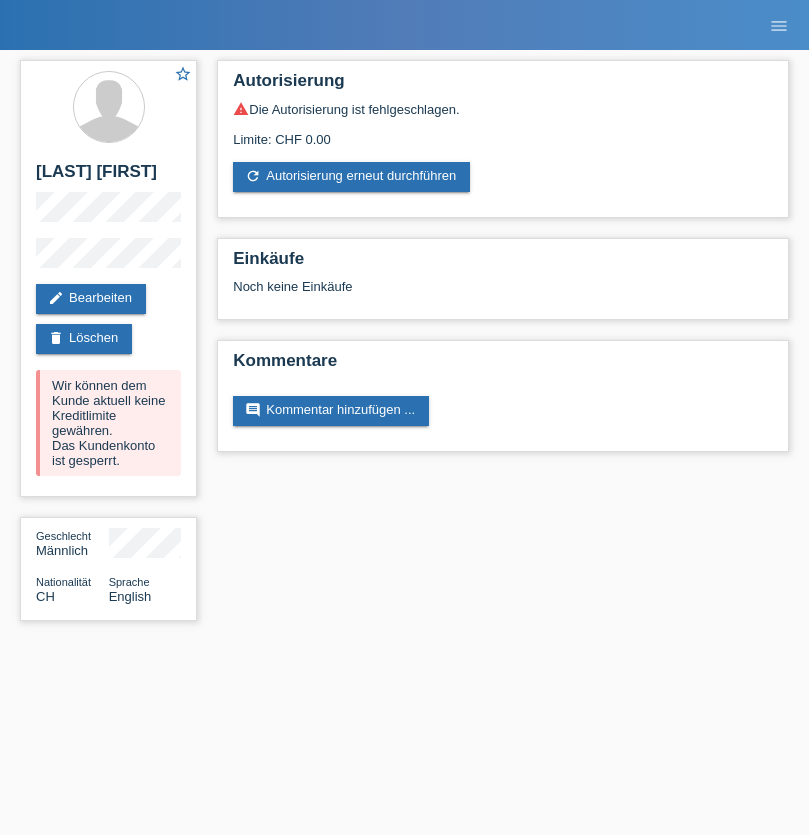 scroll, scrollTop: 0, scrollLeft: 0, axis: both 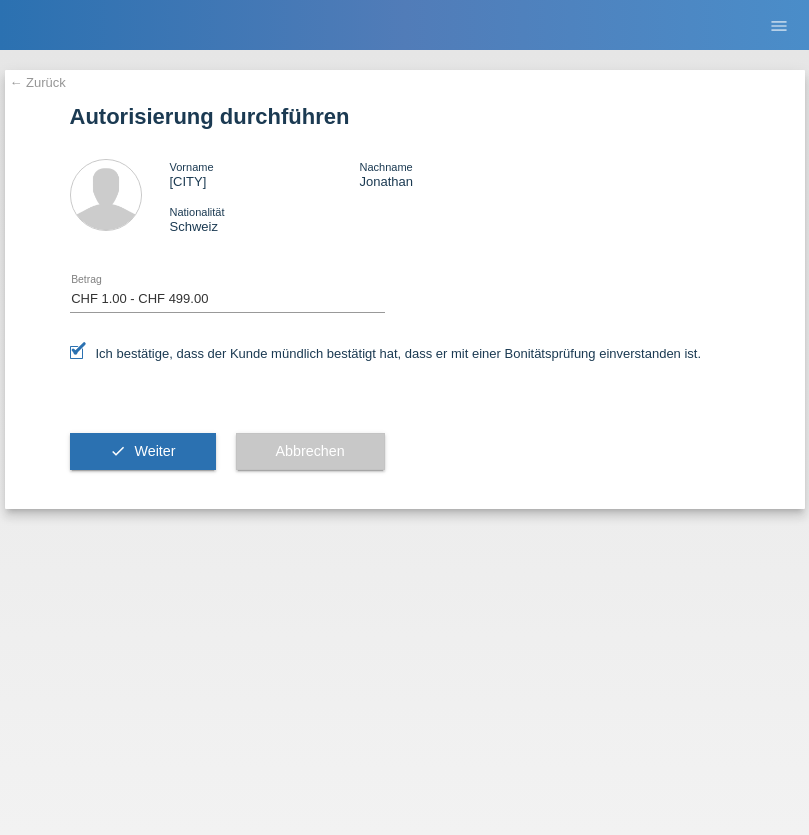 select on "1" 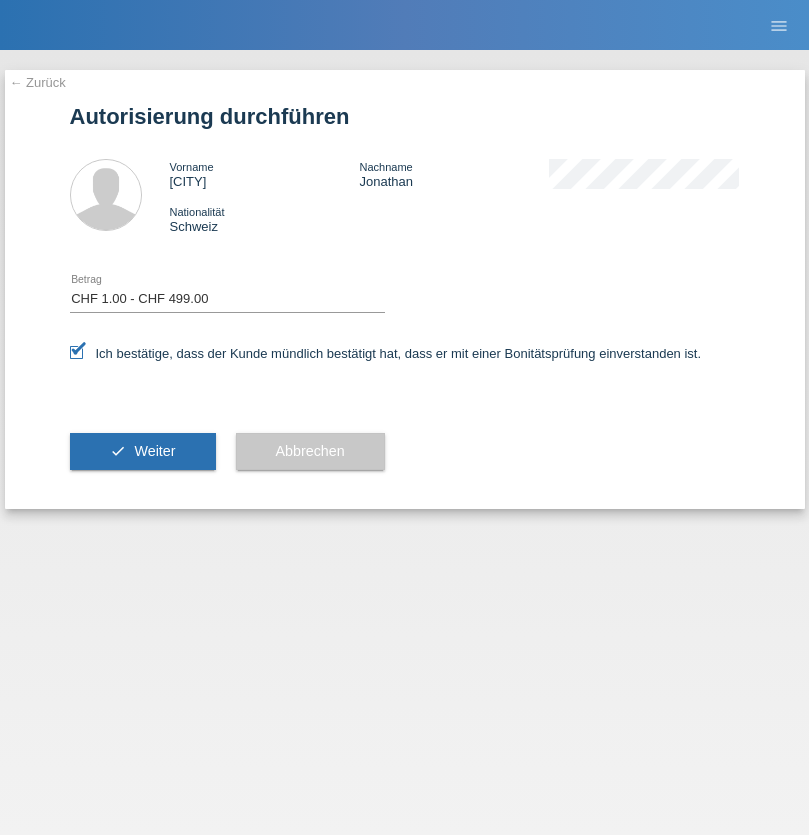 scroll, scrollTop: 0, scrollLeft: 0, axis: both 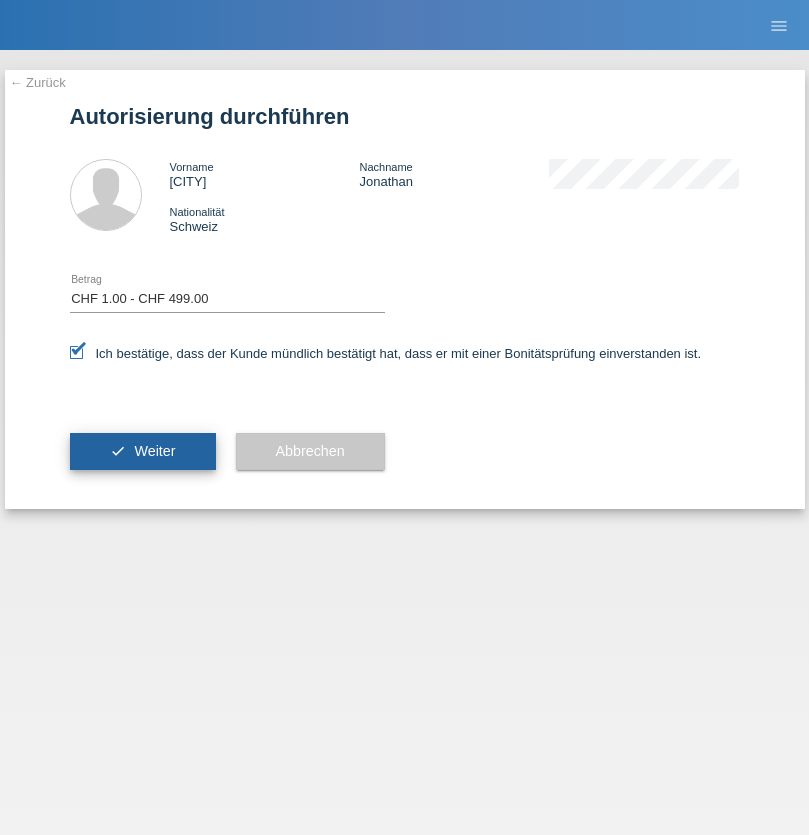 click on "Weiter" at bounding box center [154, 451] 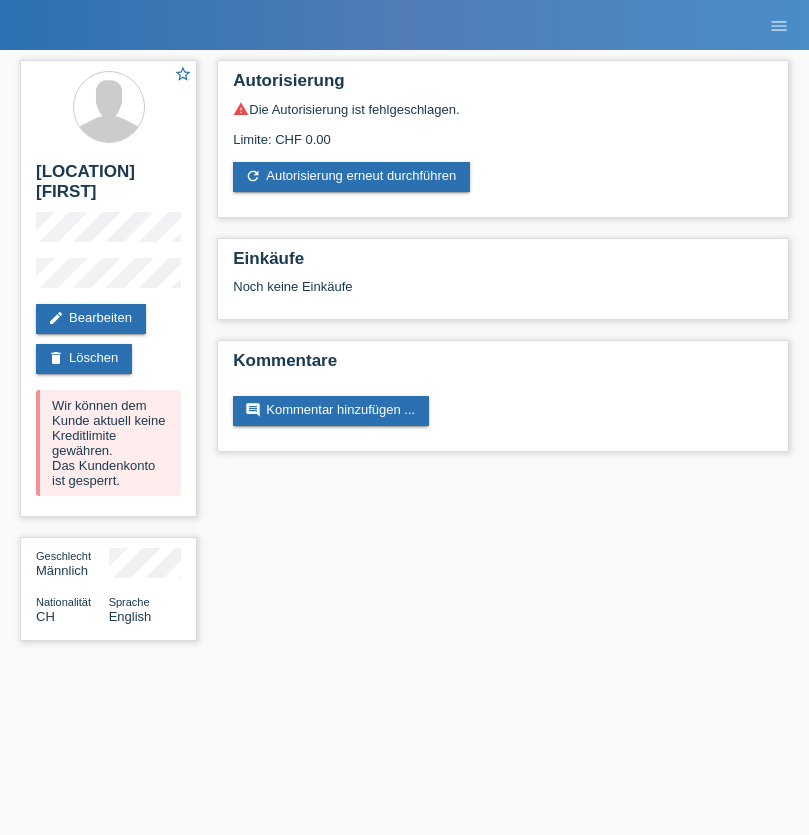 scroll, scrollTop: 0, scrollLeft: 0, axis: both 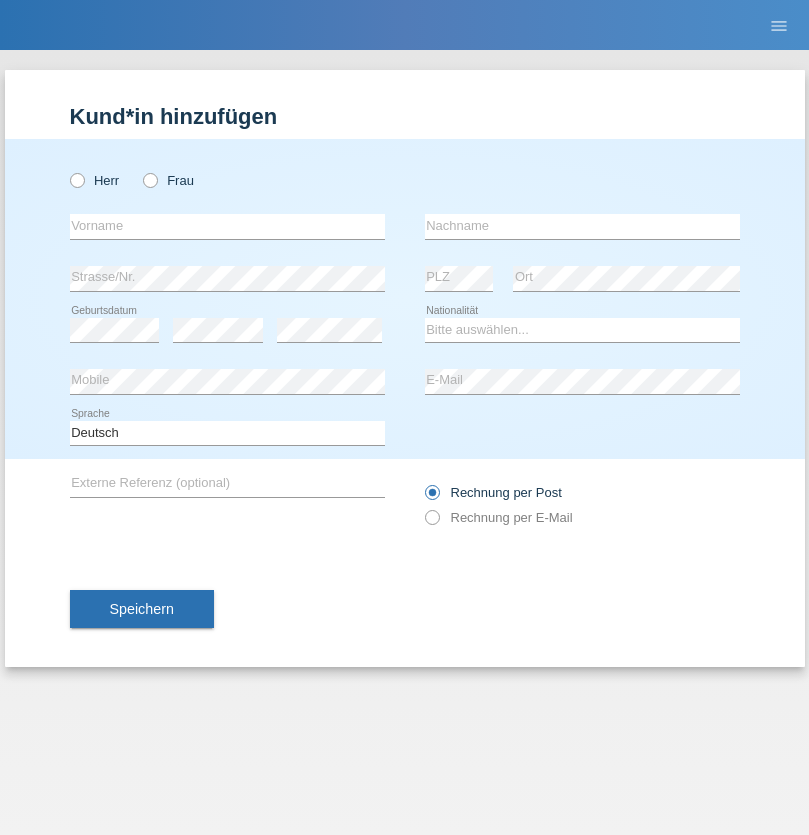 radio on "true" 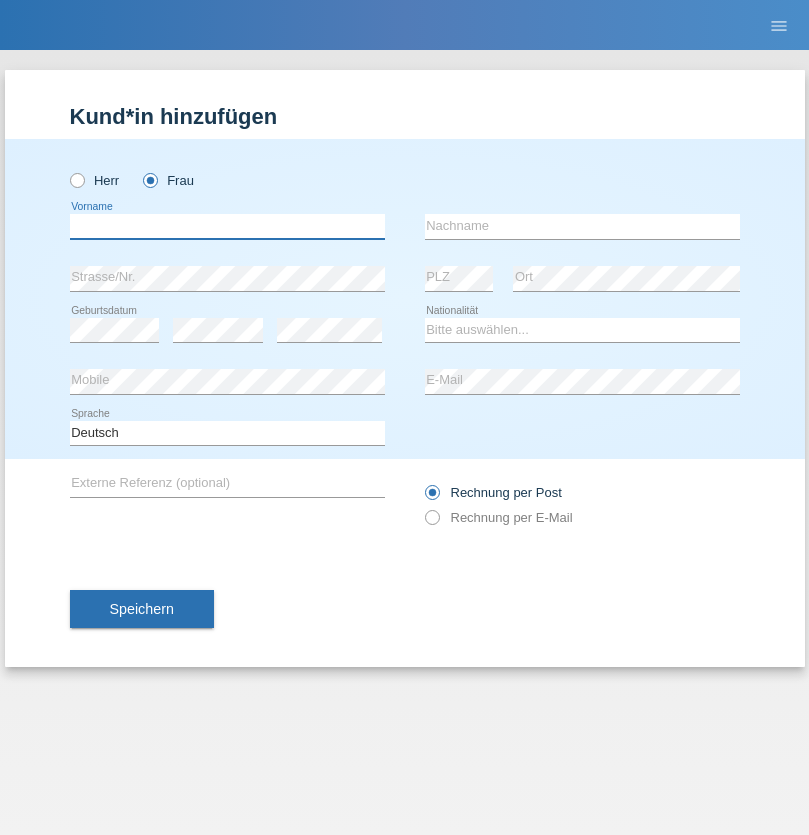 click at bounding box center (227, 226) 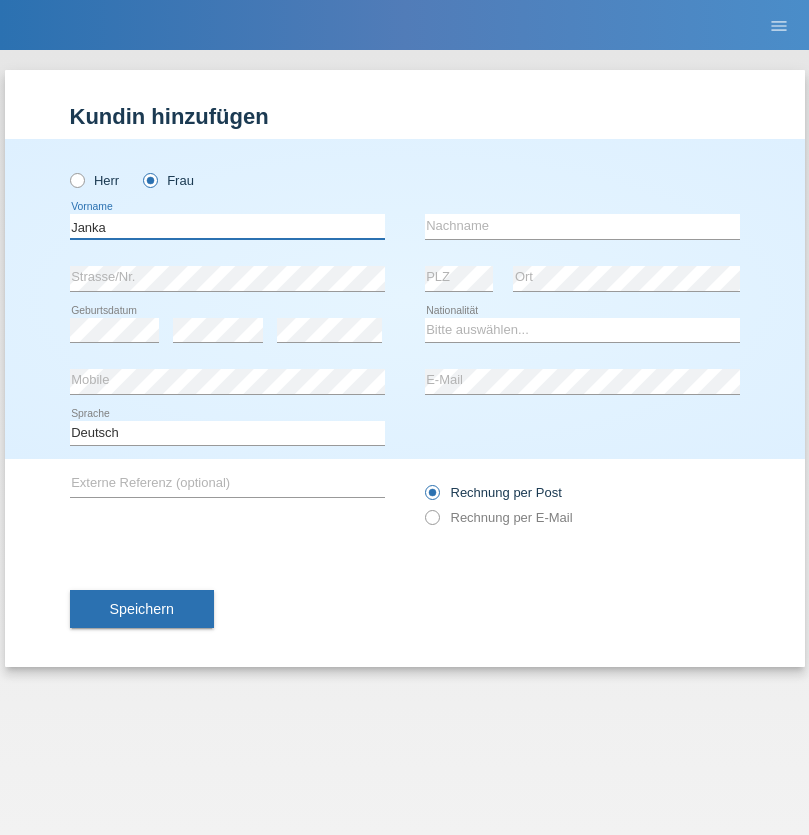 type on "Janka" 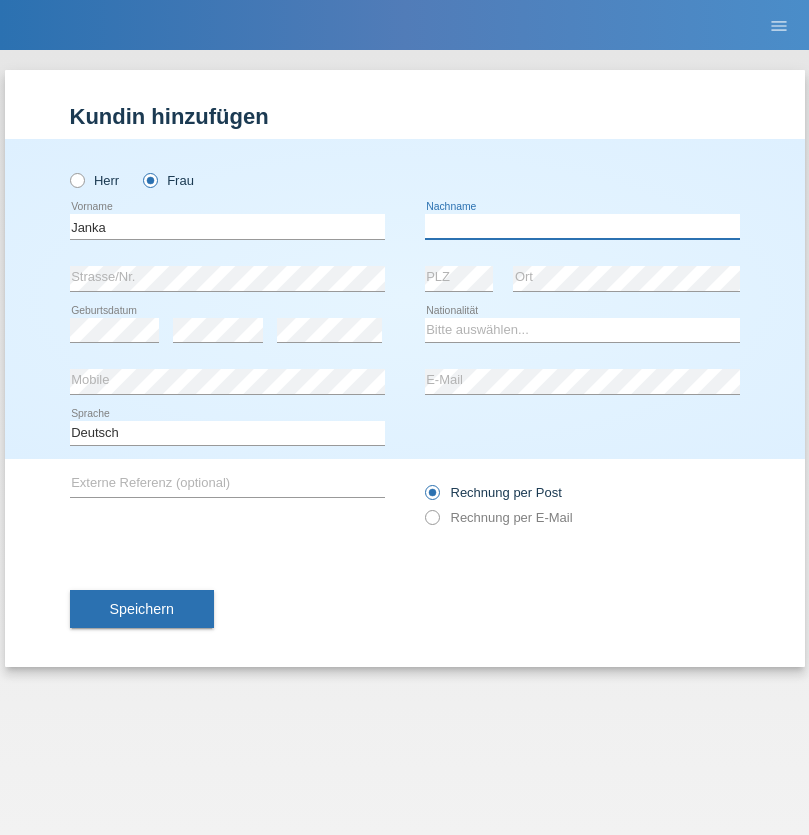 click at bounding box center [582, 226] 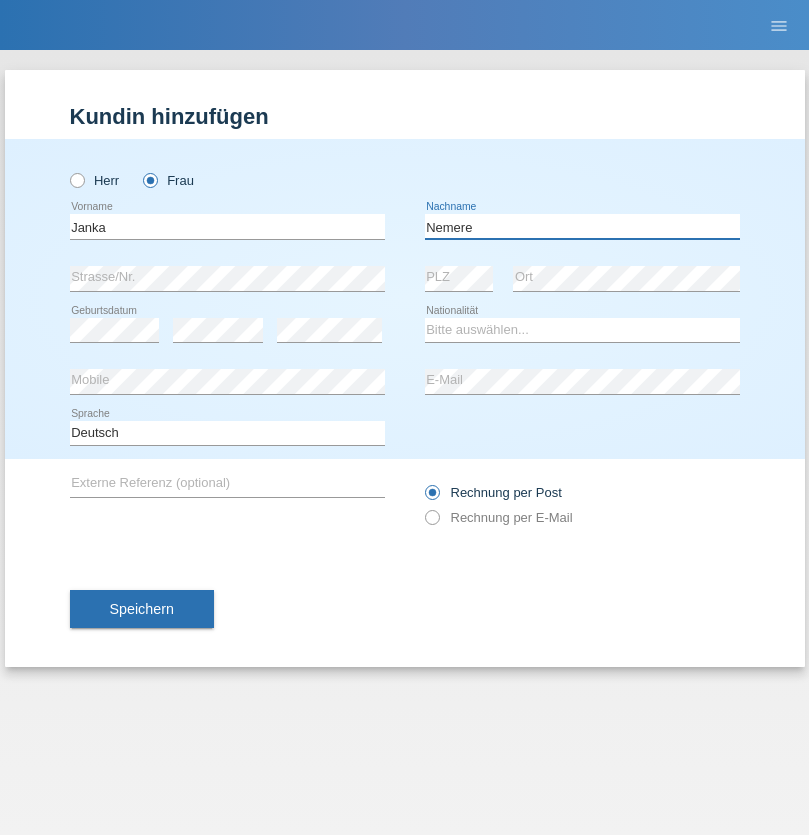 type on "Nemere" 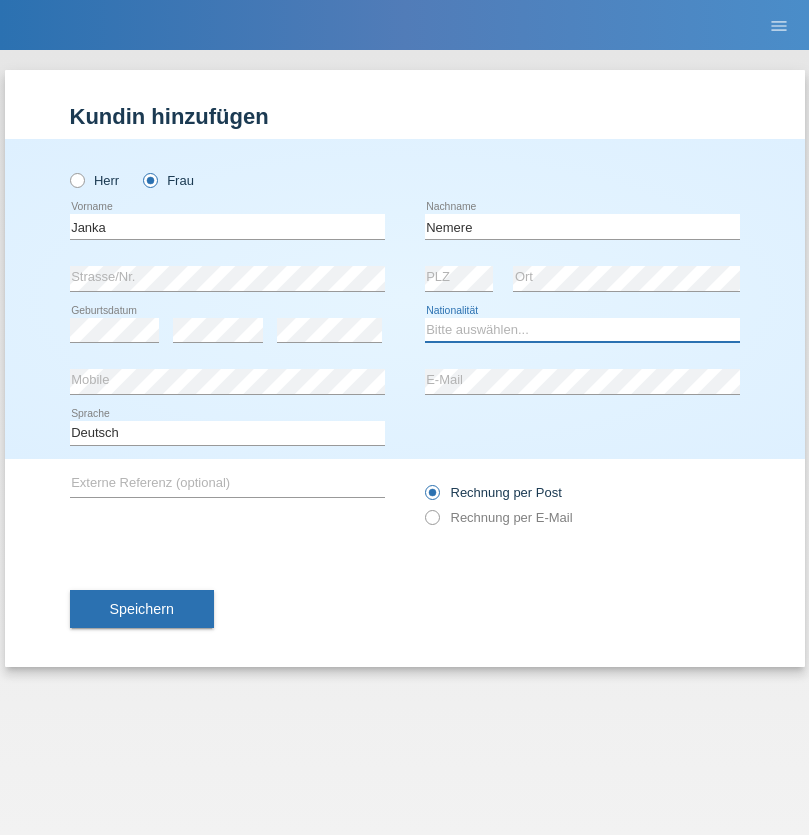 select on "HU" 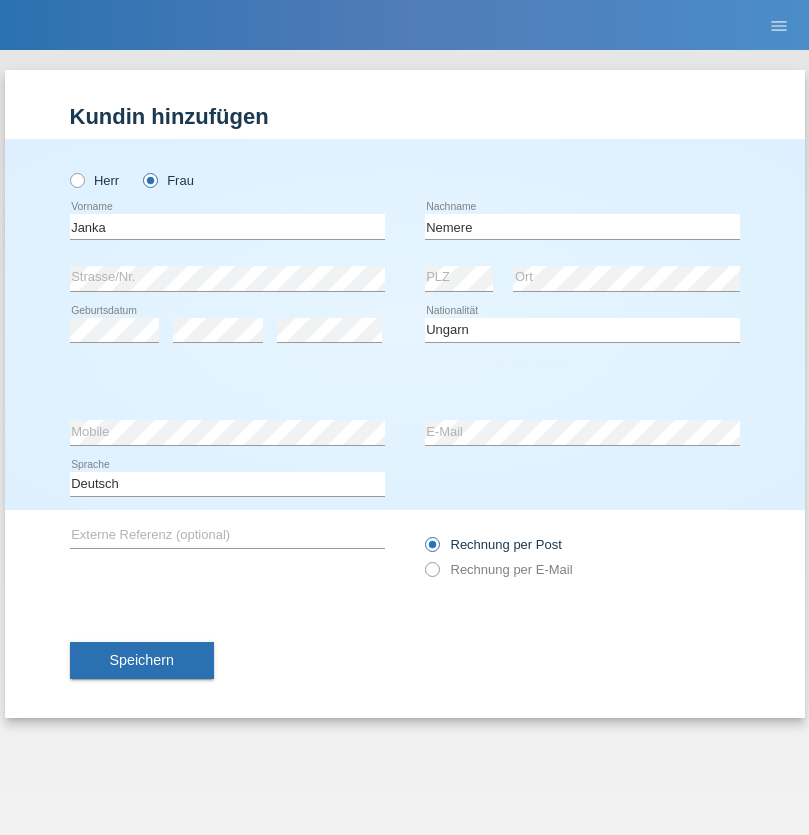 select on "C" 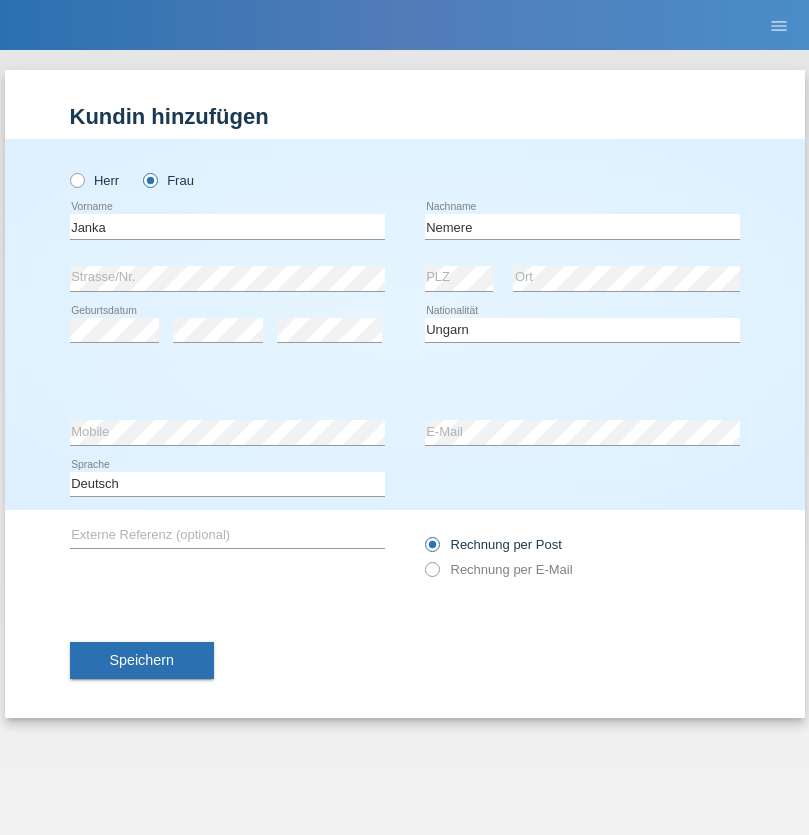 select on "13" 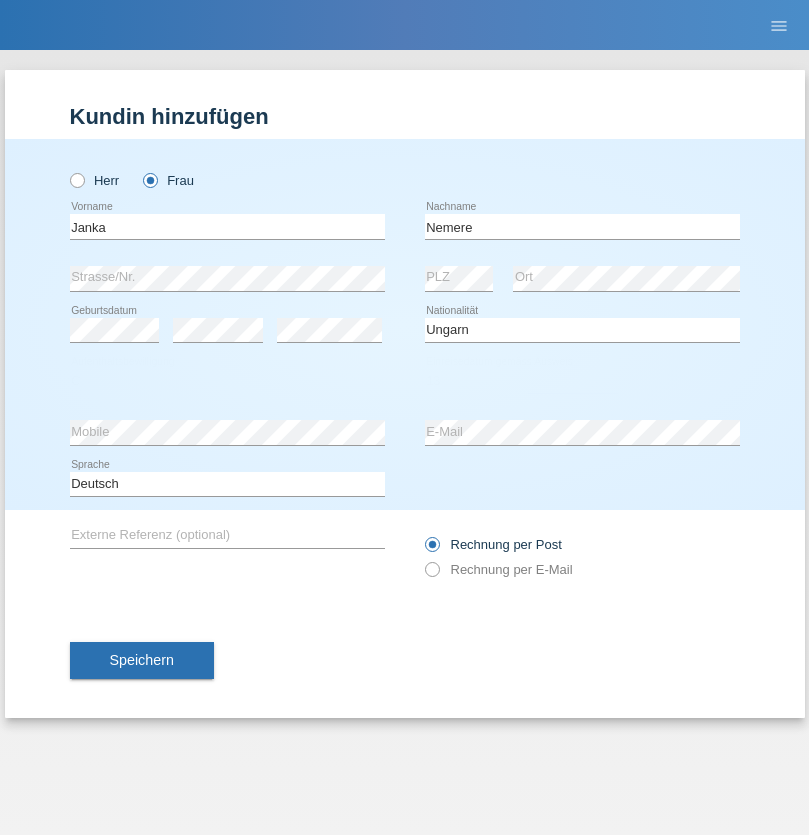 select on "12" 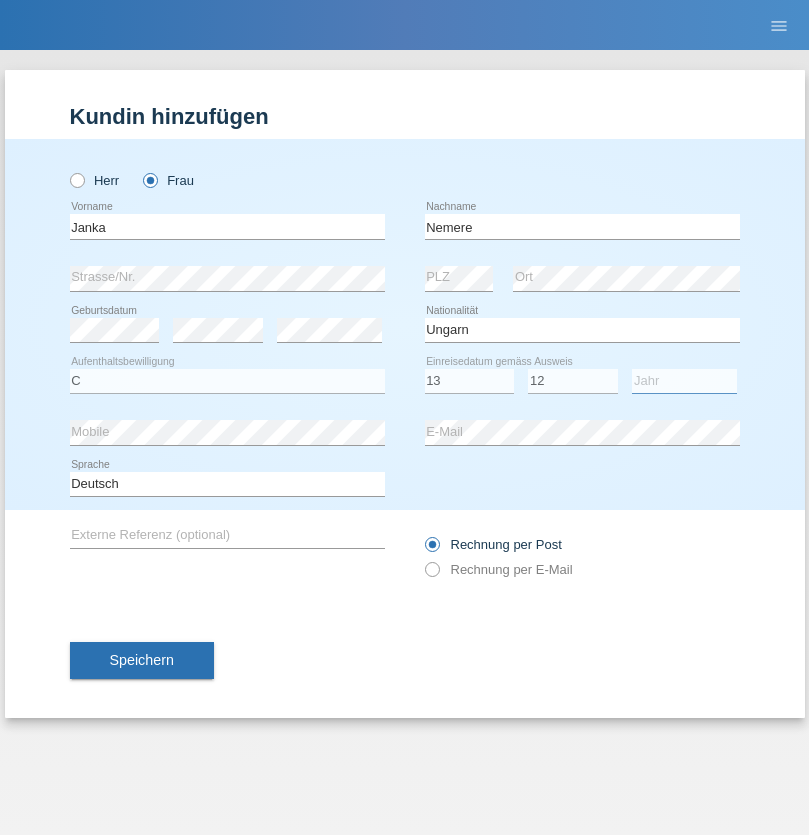 select on "2021" 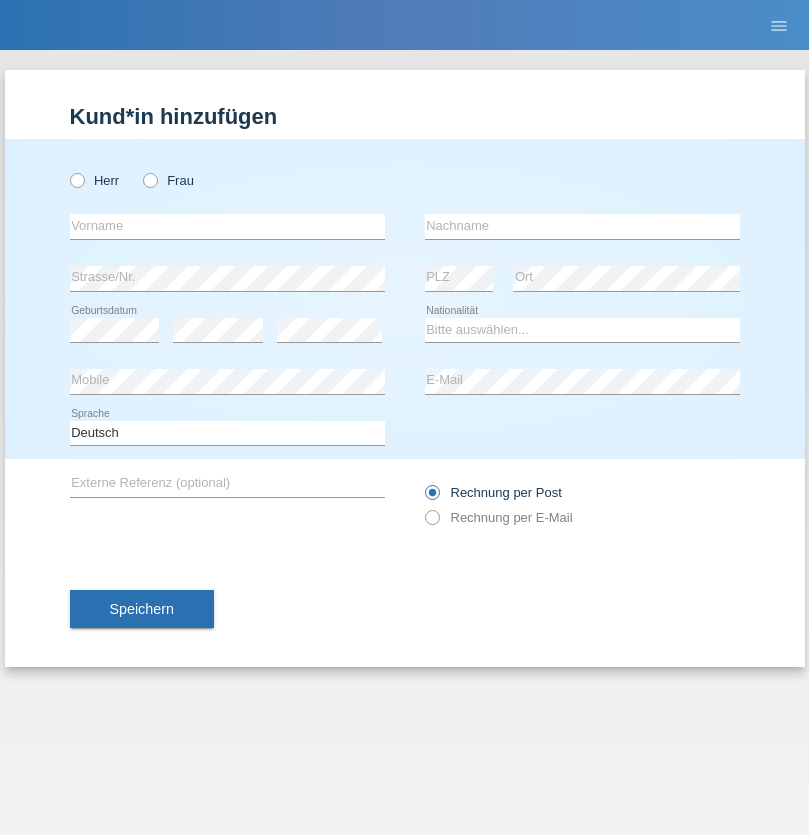 scroll, scrollTop: 0, scrollLeft: 0, axis: both 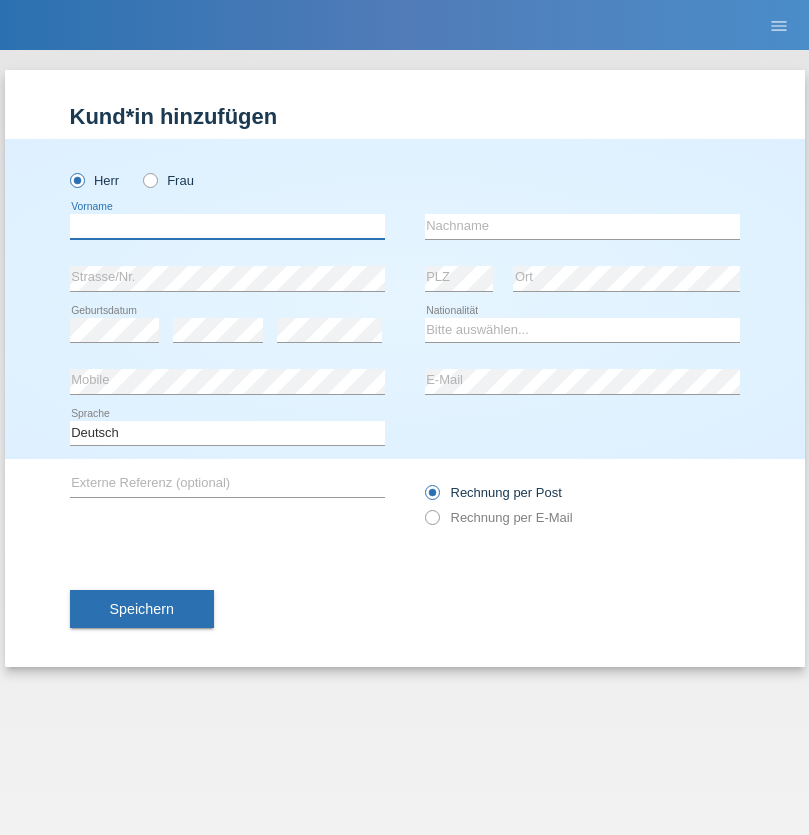 click at bounding box center [227, 226] 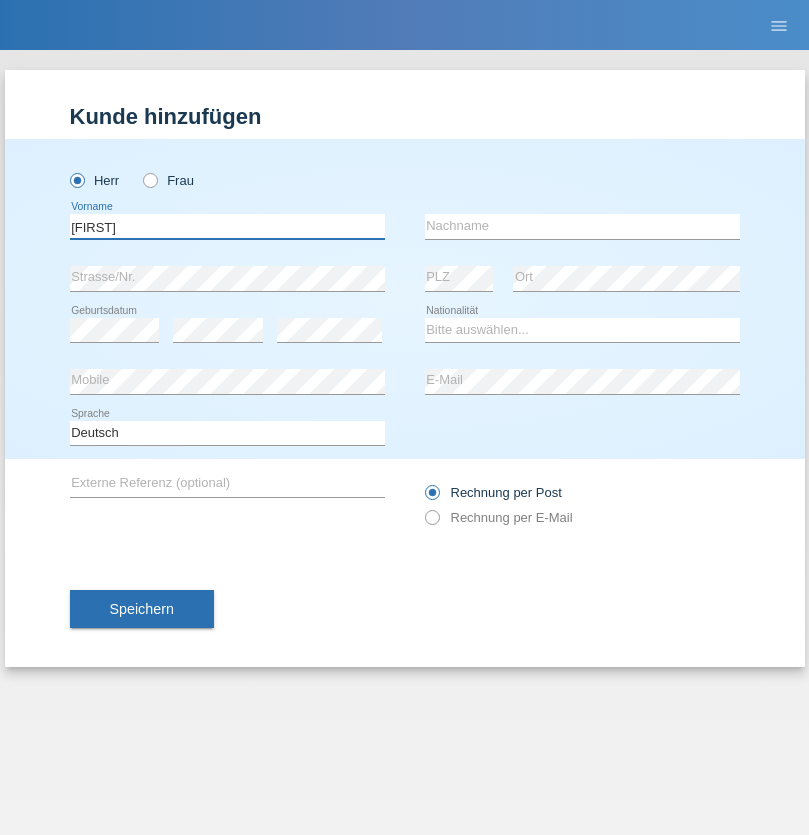 type on "Guilherme" 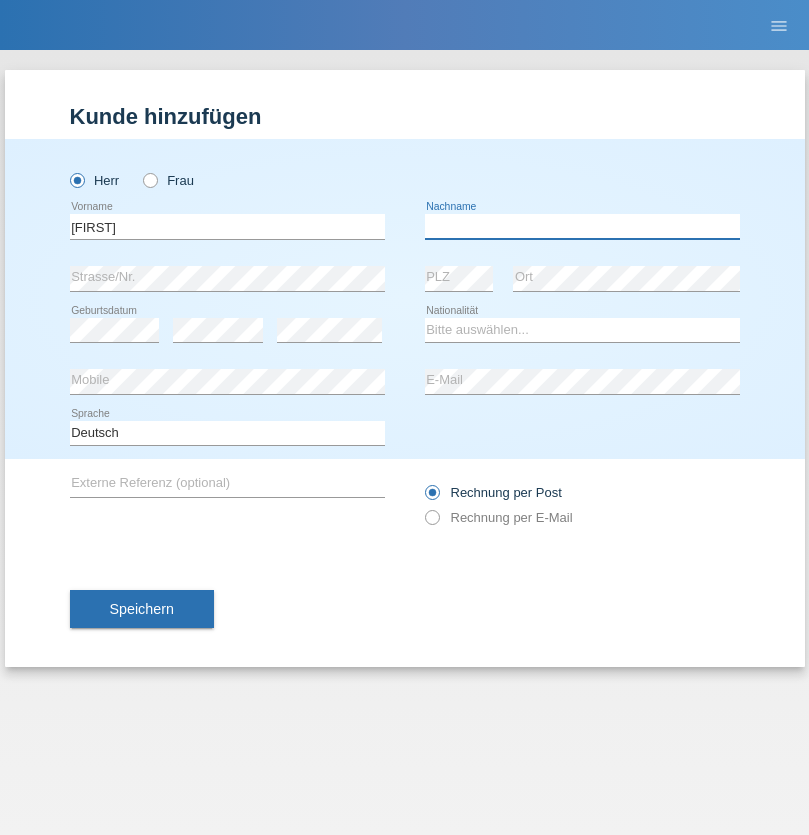 click at bounding box center [582, 226] 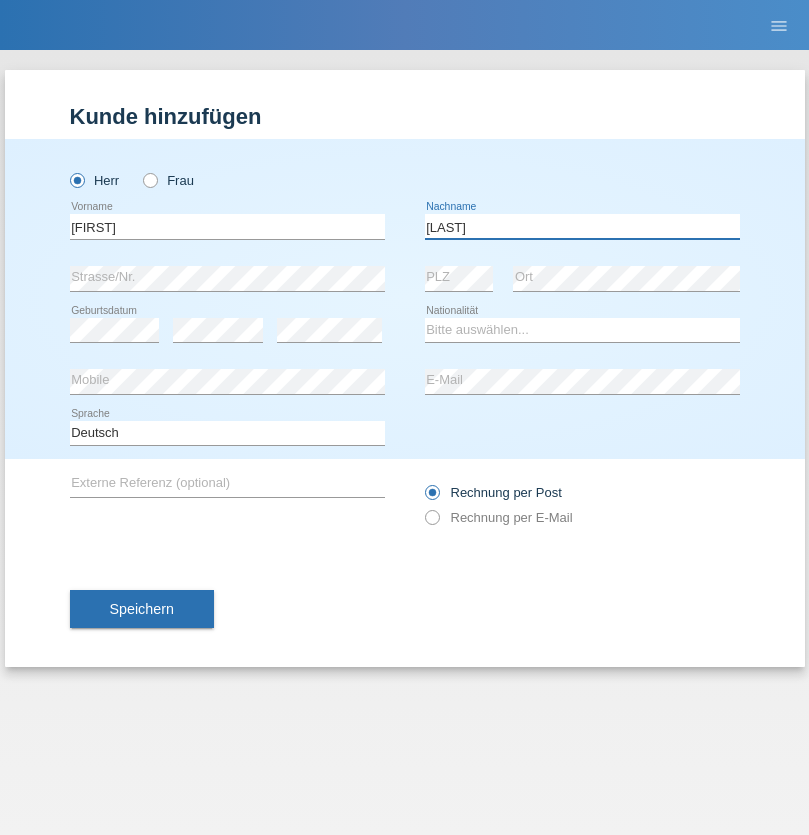 type on "Ferreira" 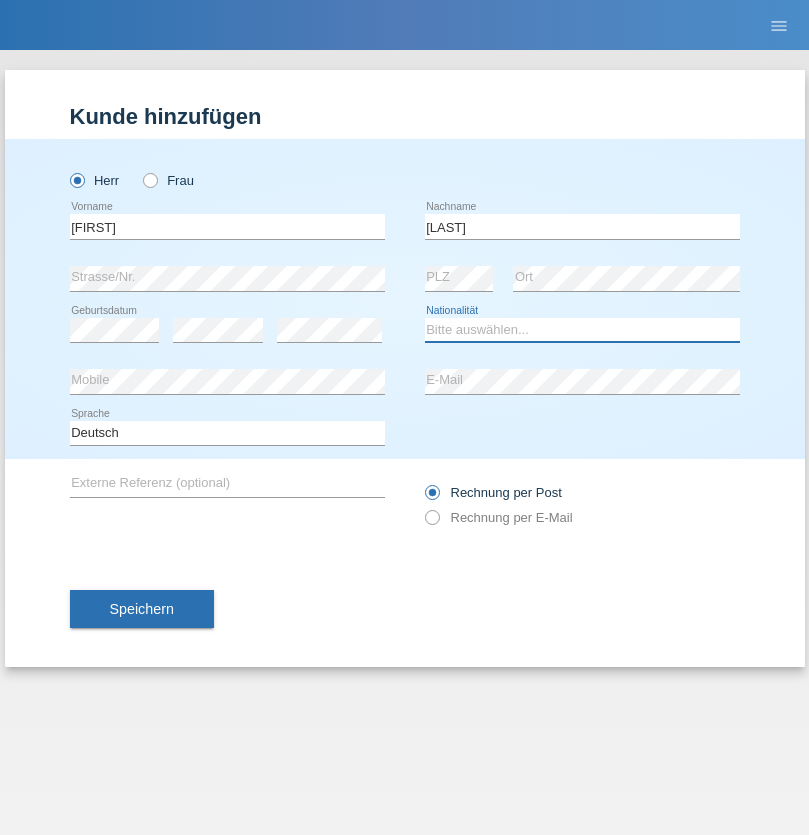 select on "PT" 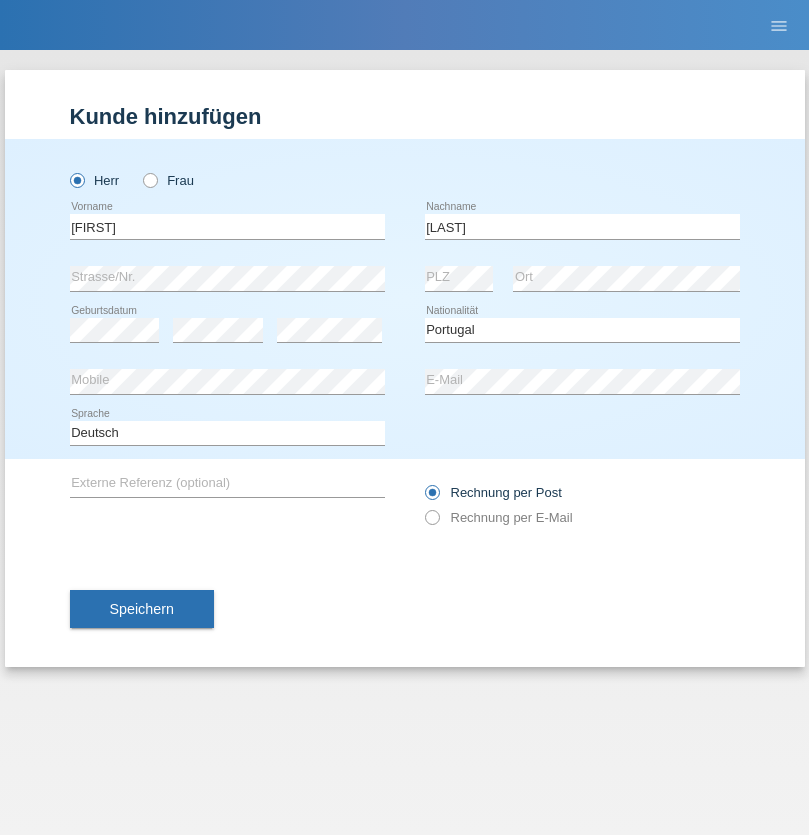 select on "C" 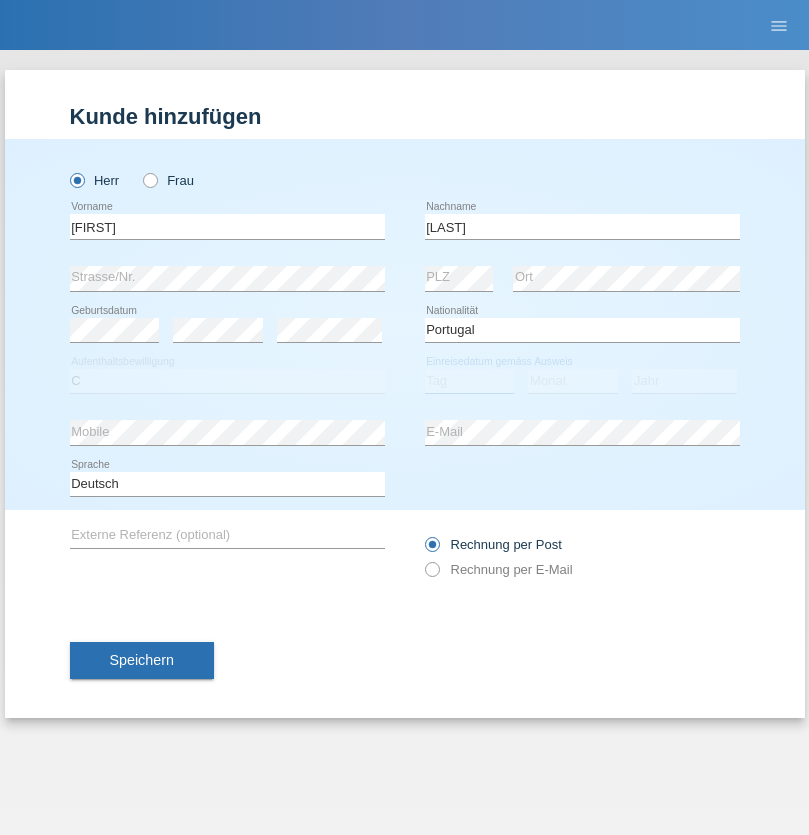 select on "04" 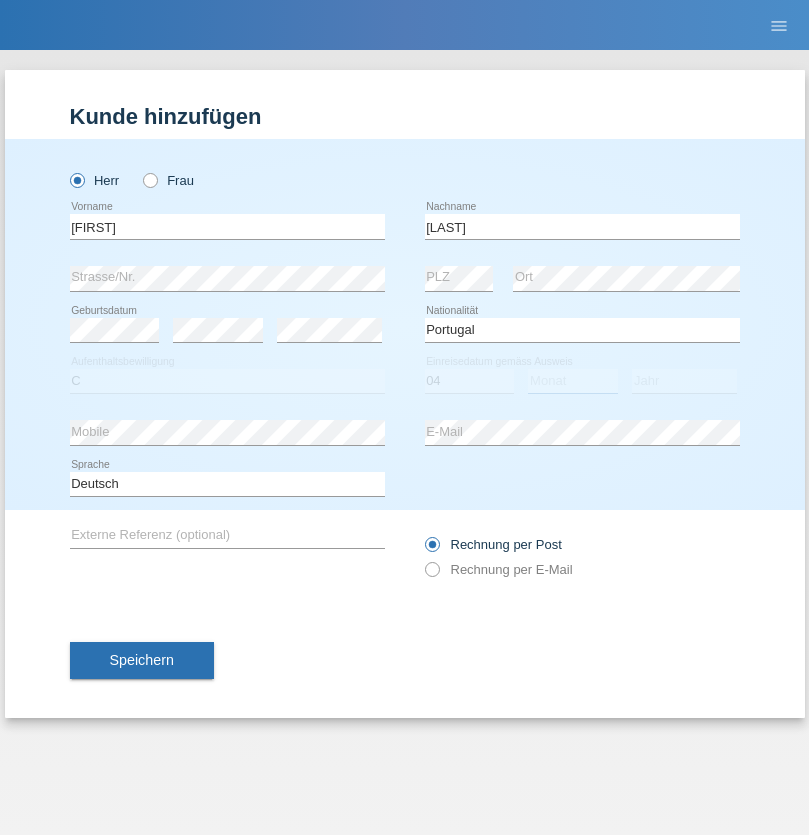 select on "09" 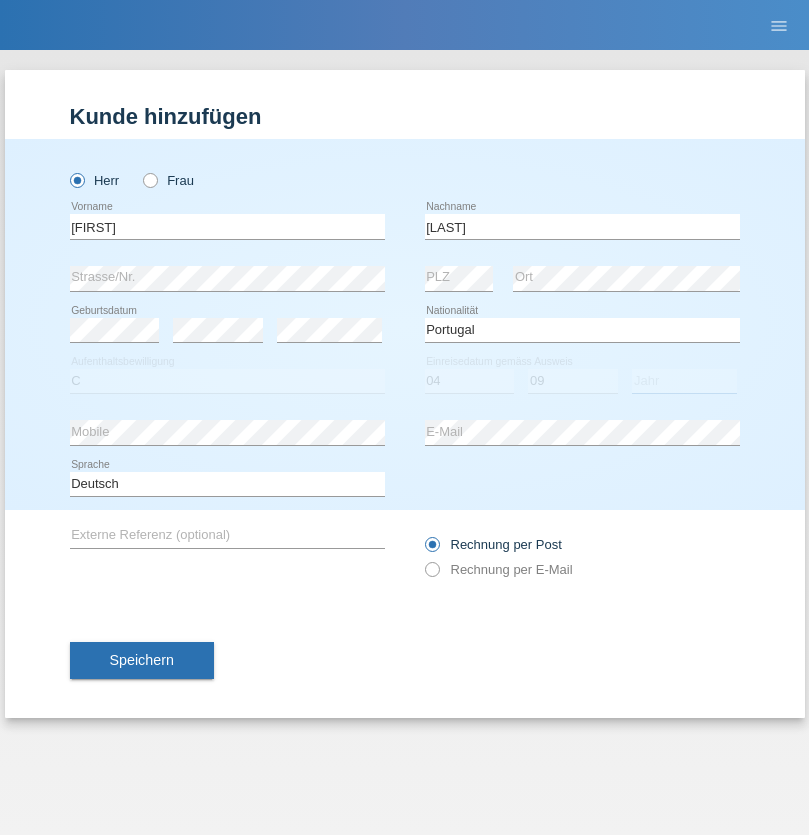 select on "2021" 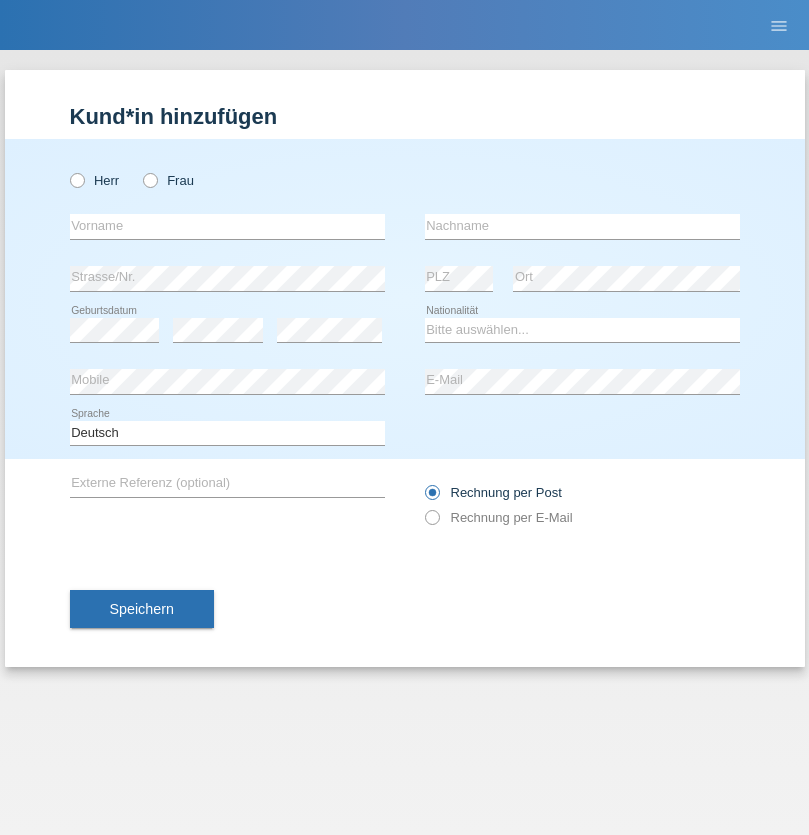 scroll, scrollTop: 0, scrollLeft: 0, axis: both 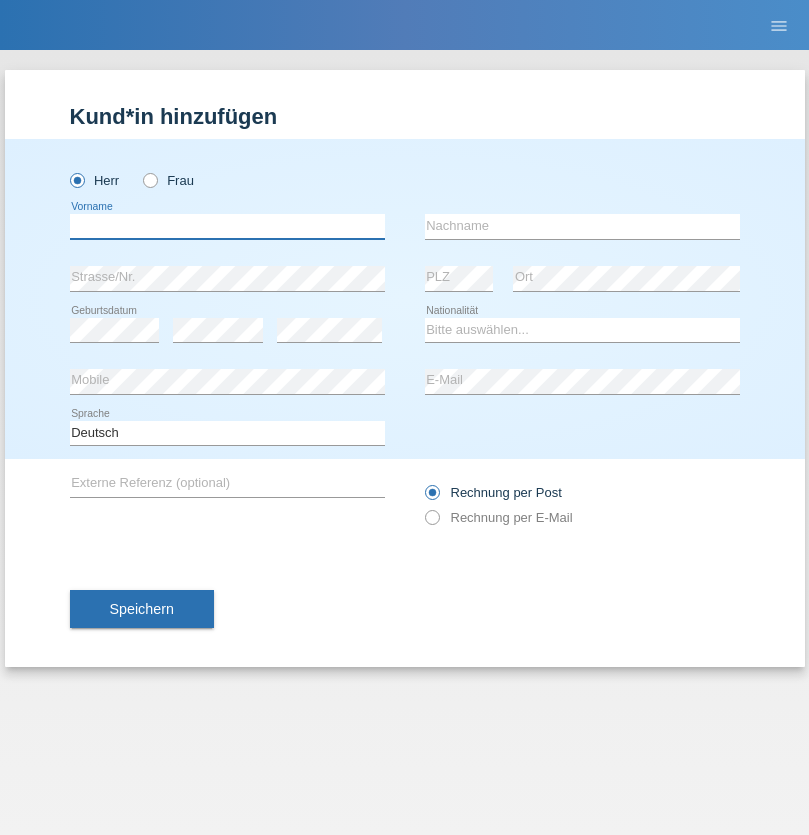 click at bounding box center [227, 226] 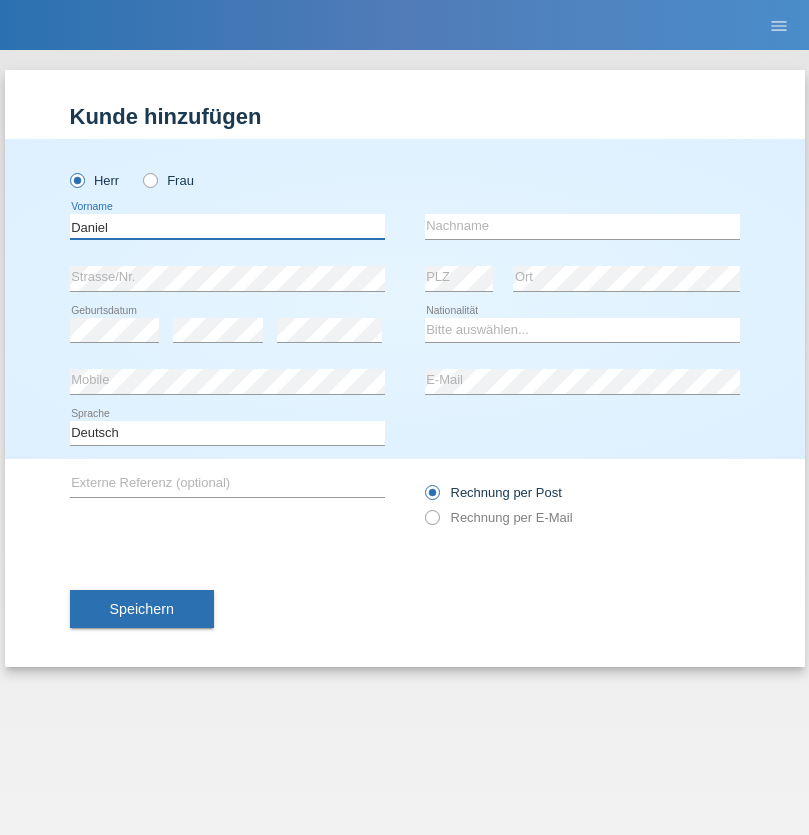 type on "Daniel" 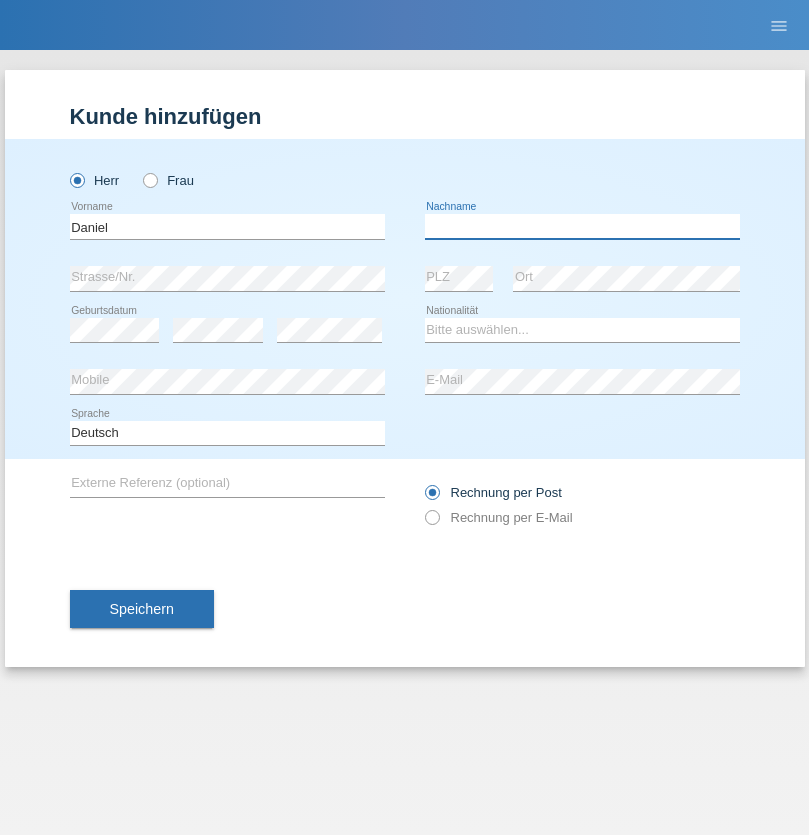 click at bounding box center (582, 226) 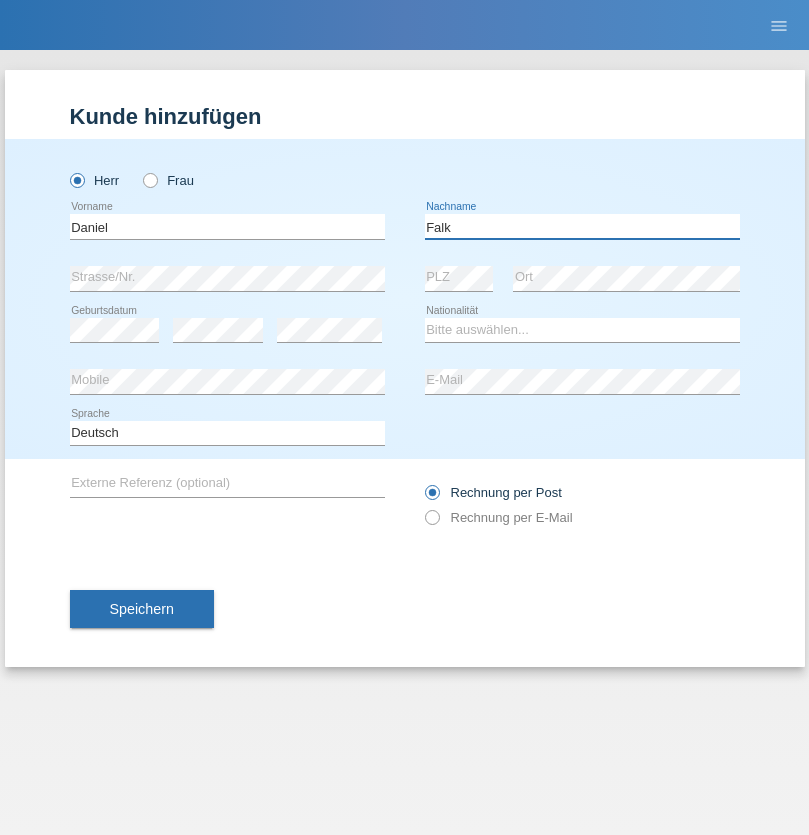 type on "Falk" 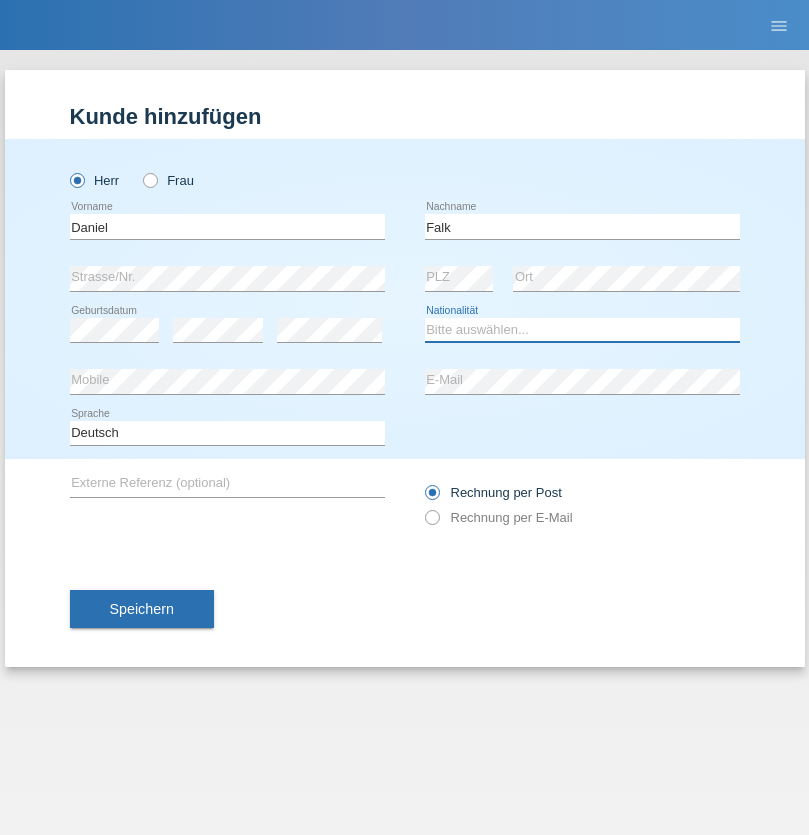 select on "CH" 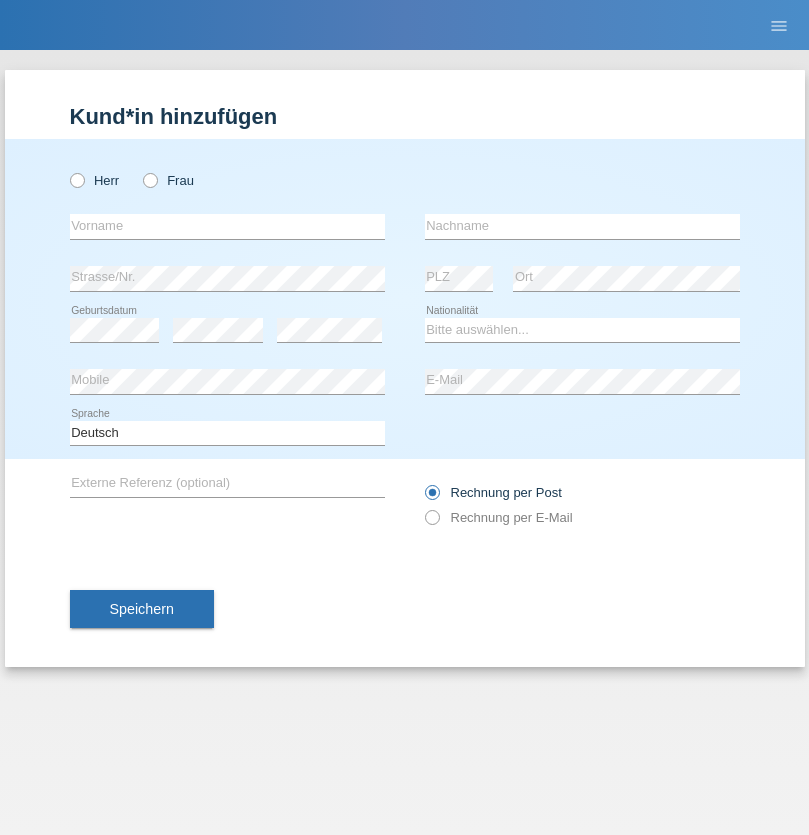 scroll, scrollTop: 0, scrollLeft: 0, axis: both 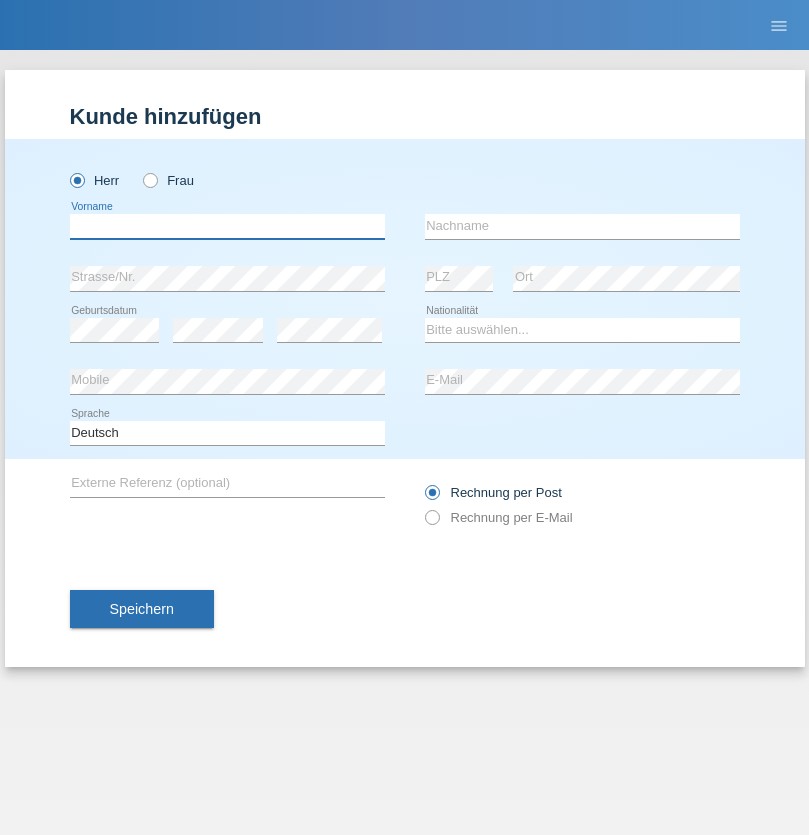 click at bounding box center (227, 226) 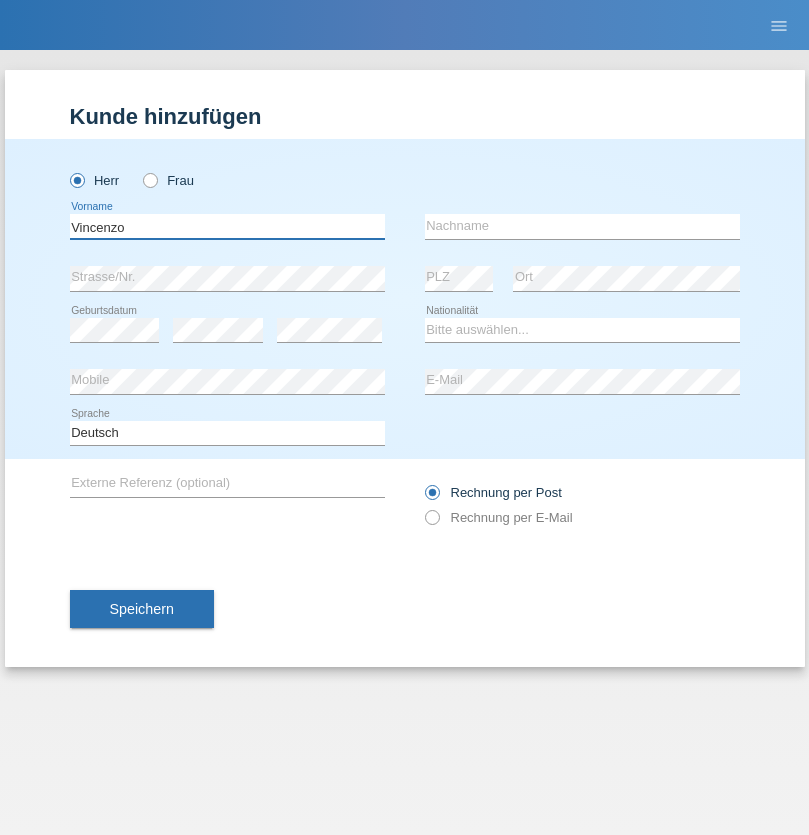 type on "Vincenzo" 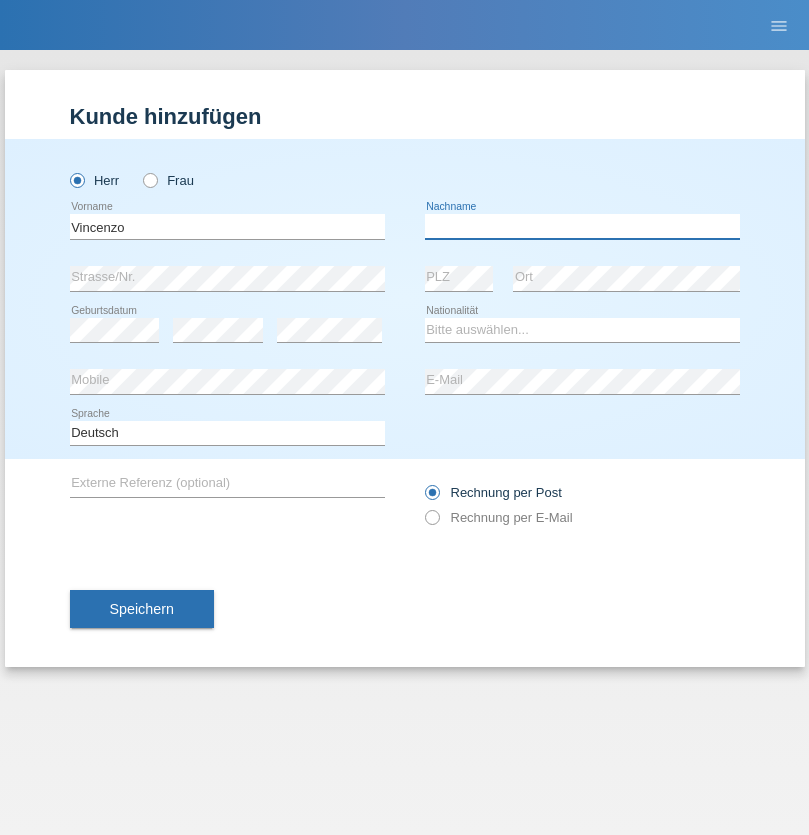 click at bounding box center (582, 226) 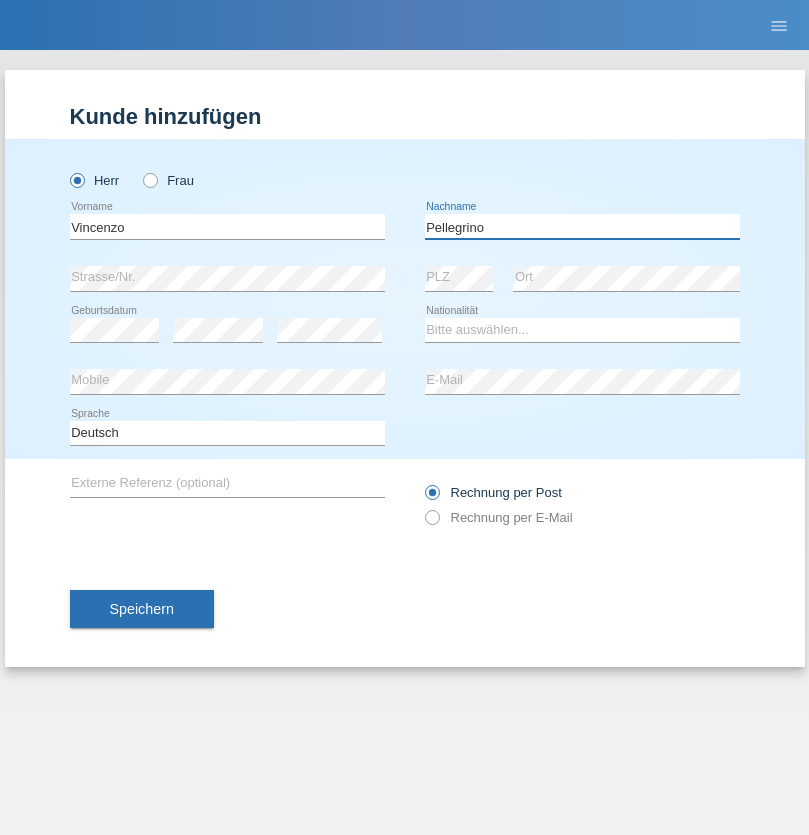 type on "Pellegrino" 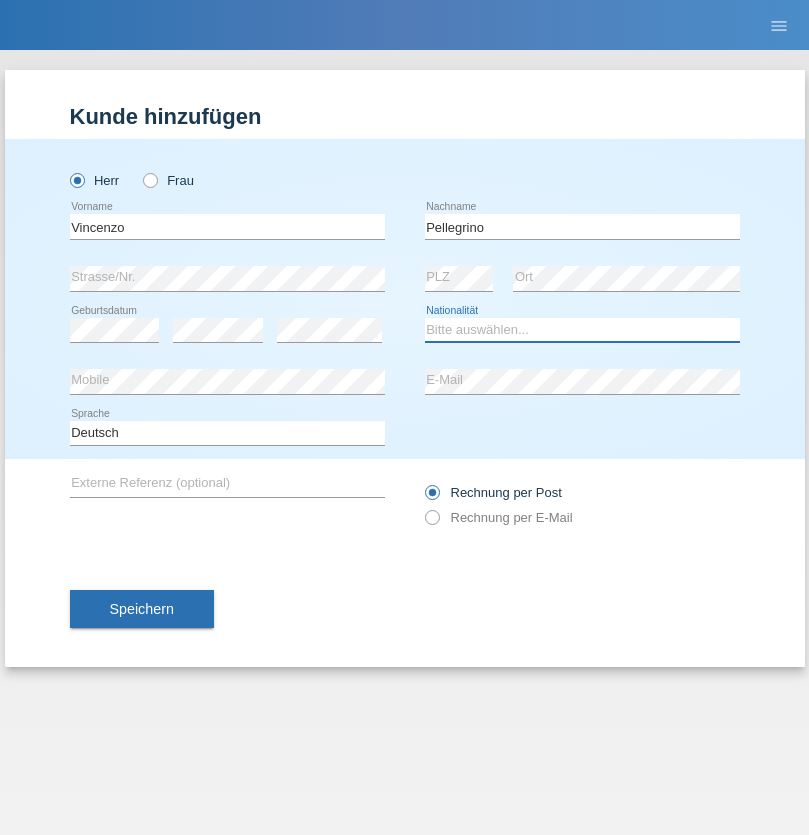 select on "IT" 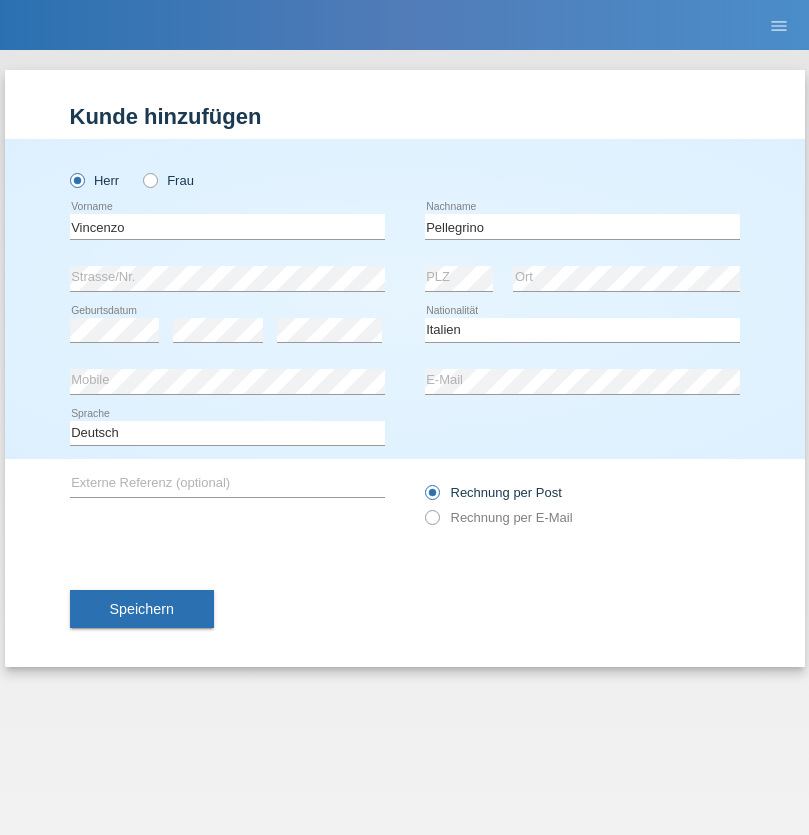 select on "C" 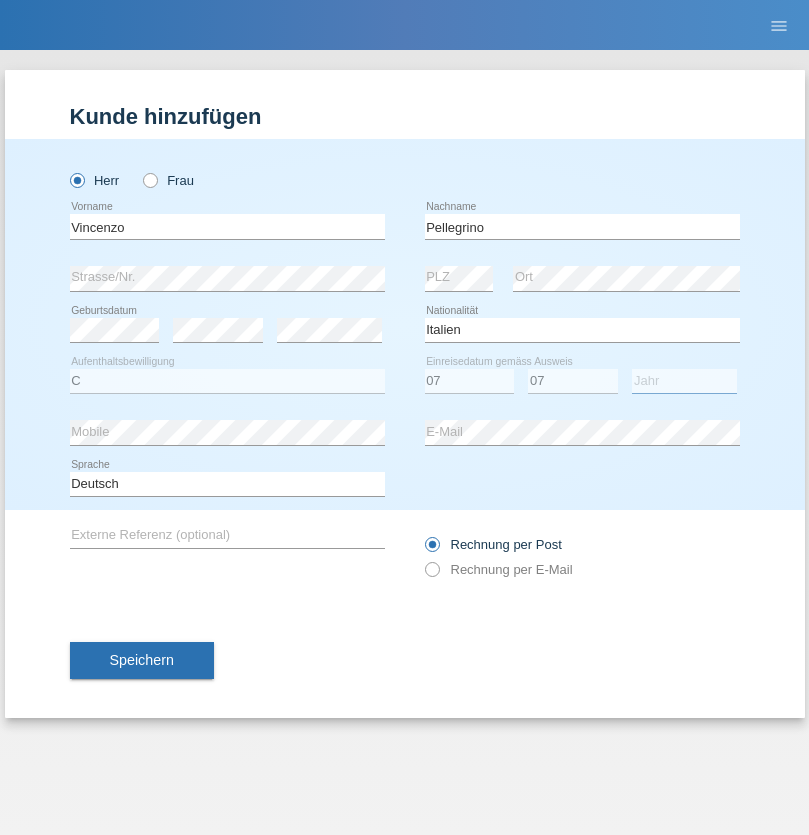select on "2021" 